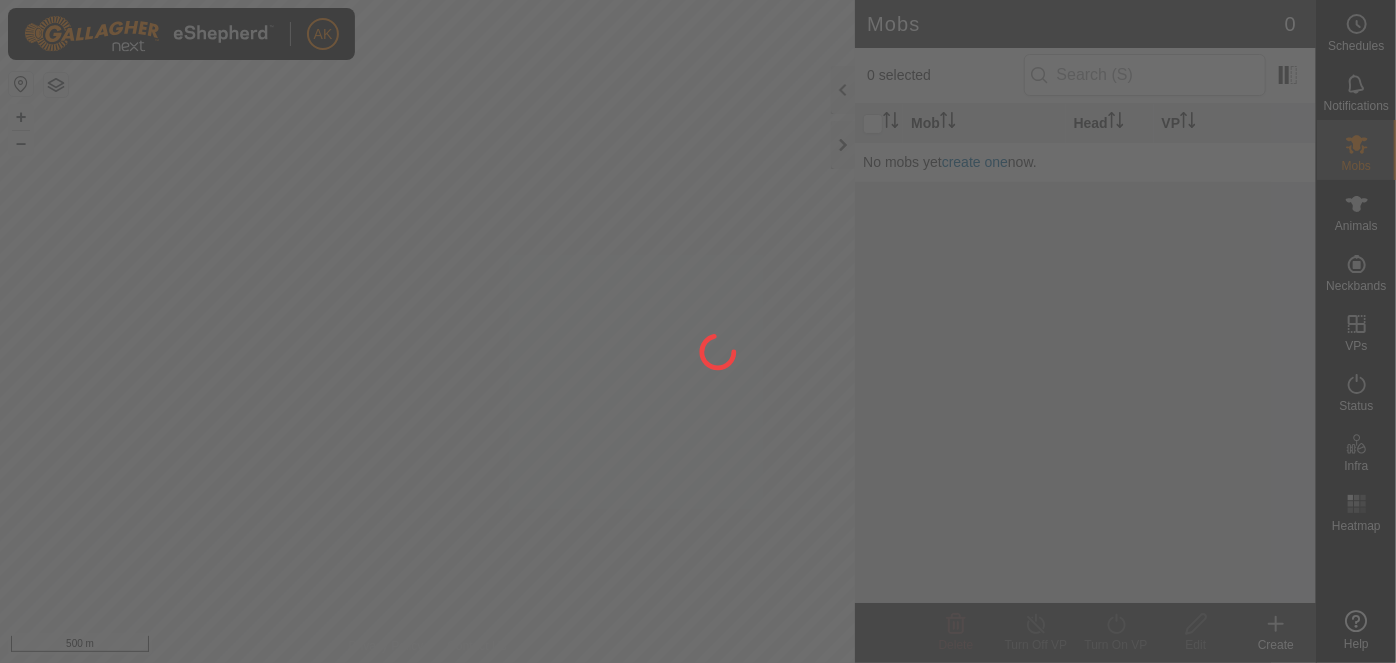 scroll, scrollTop: 0, scrollLeft: 0, axis: both 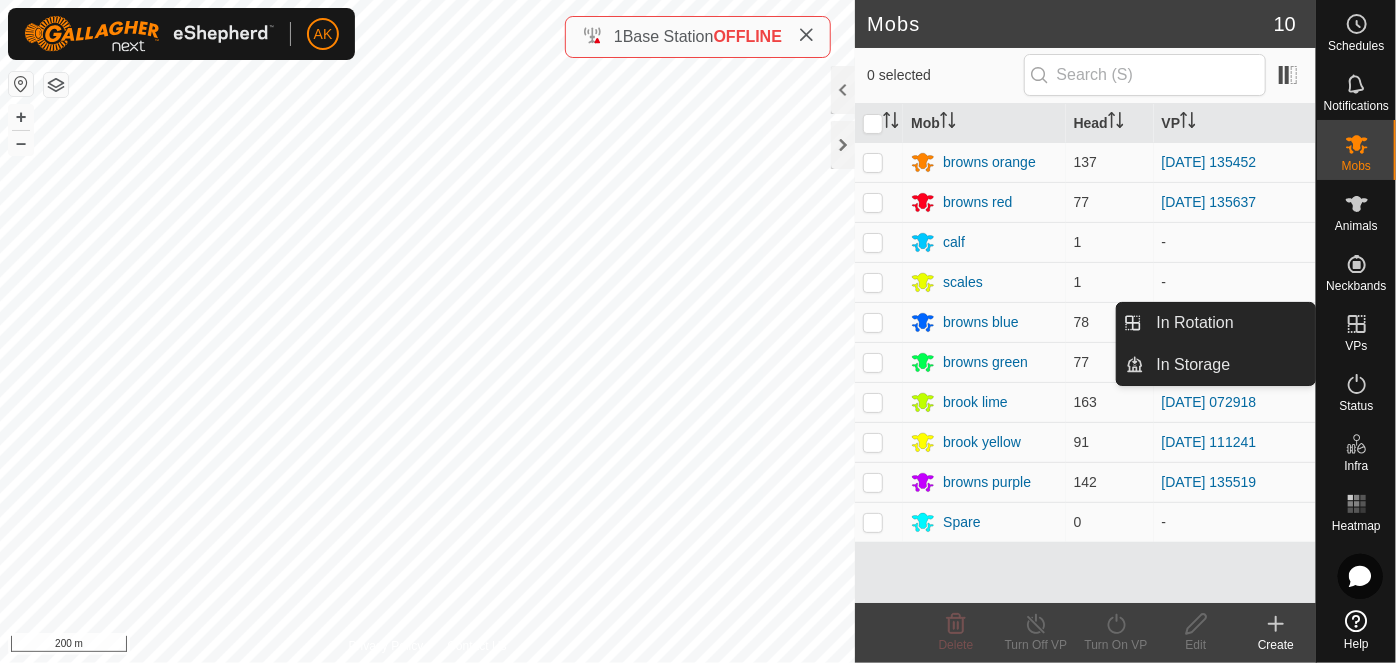 click 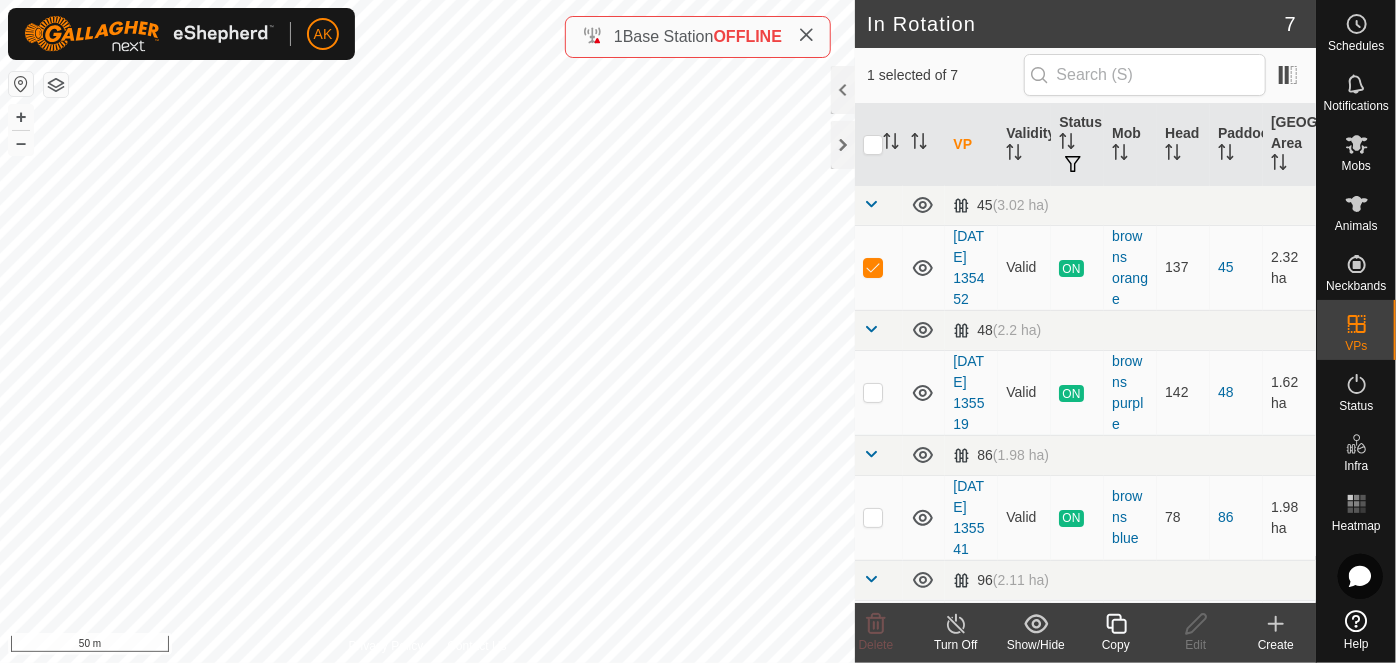 click 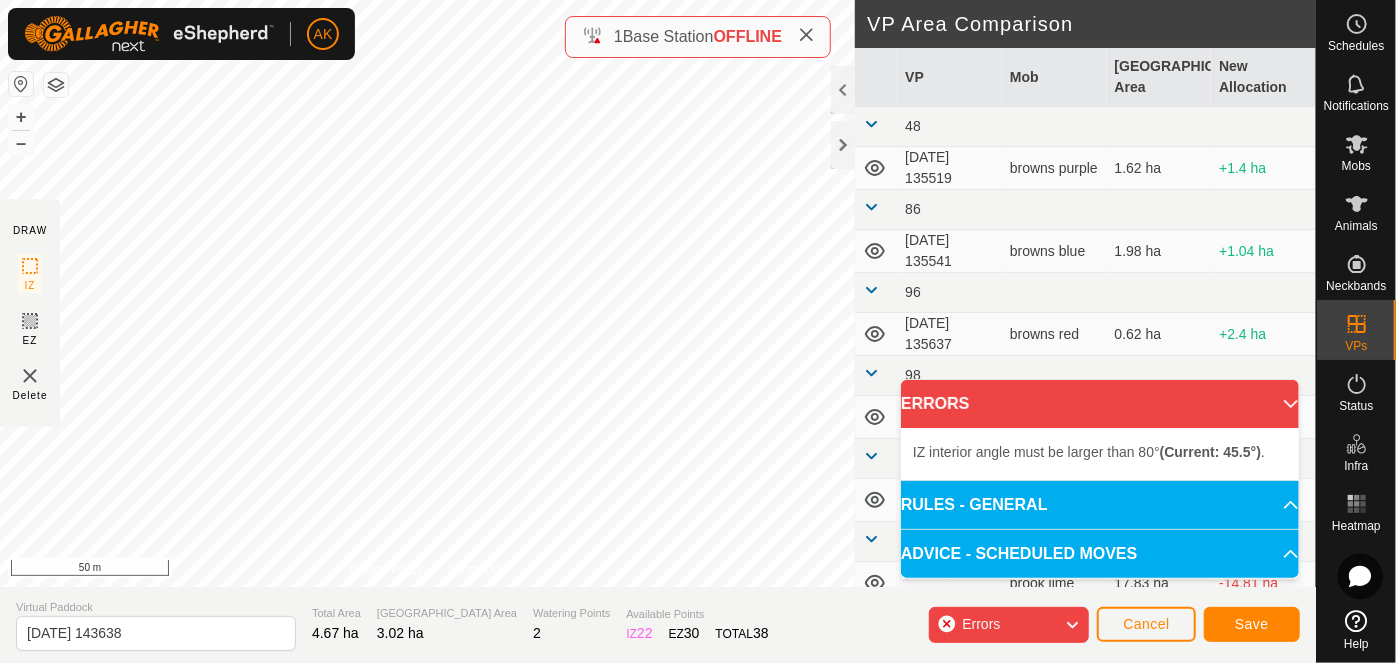 drag, startPoint x: 840, startPoint y: 532, endPoint x: 564, endPoint y: 34, distance: 569.36804 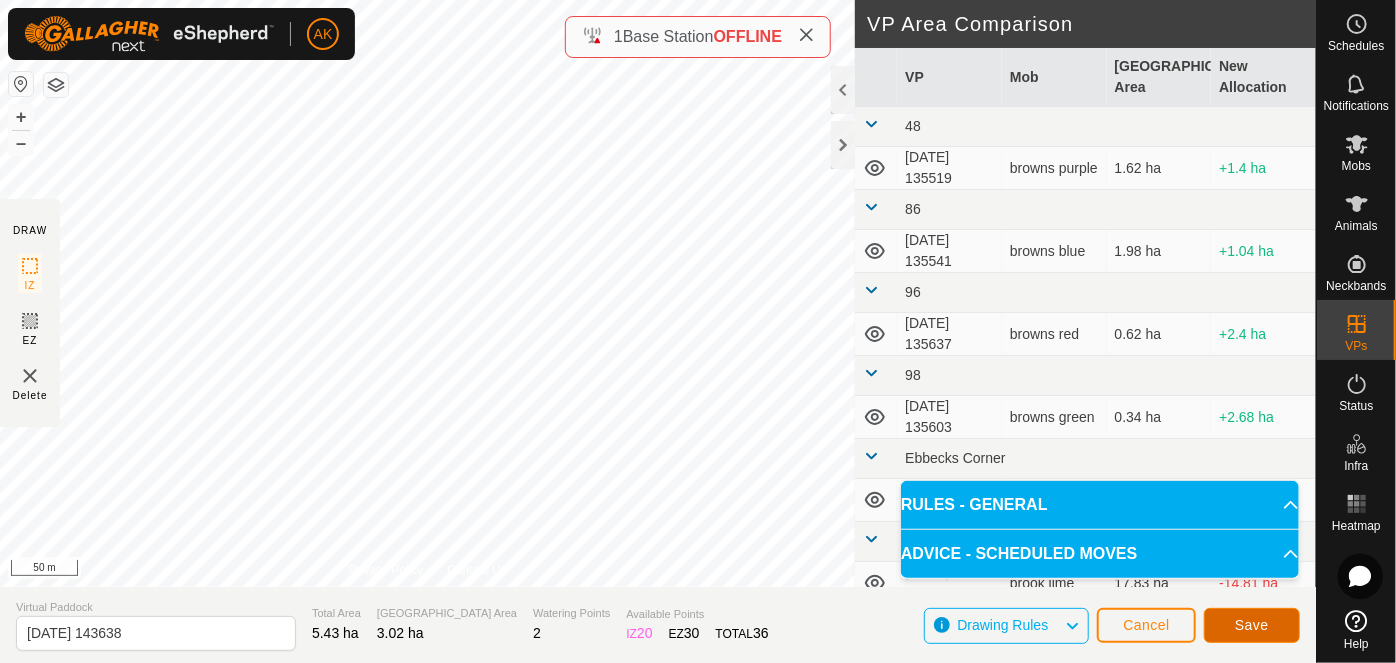 click on "Save" 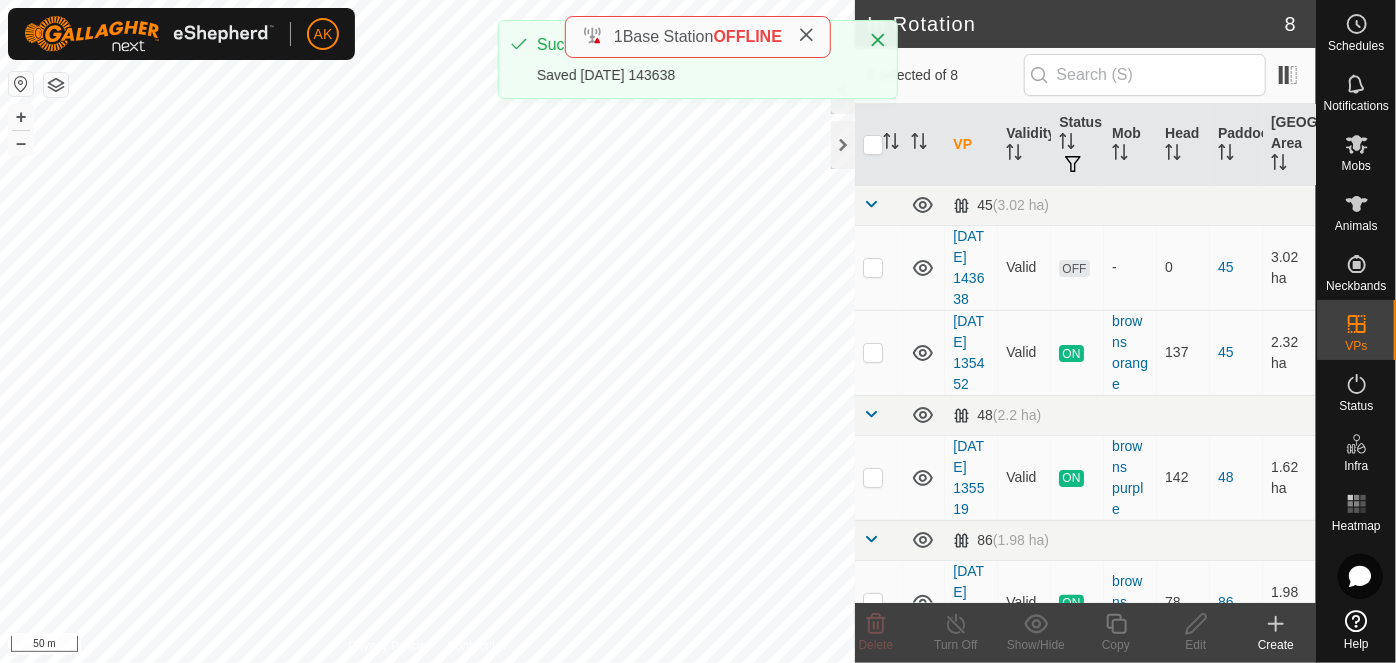 checkbox on "true" 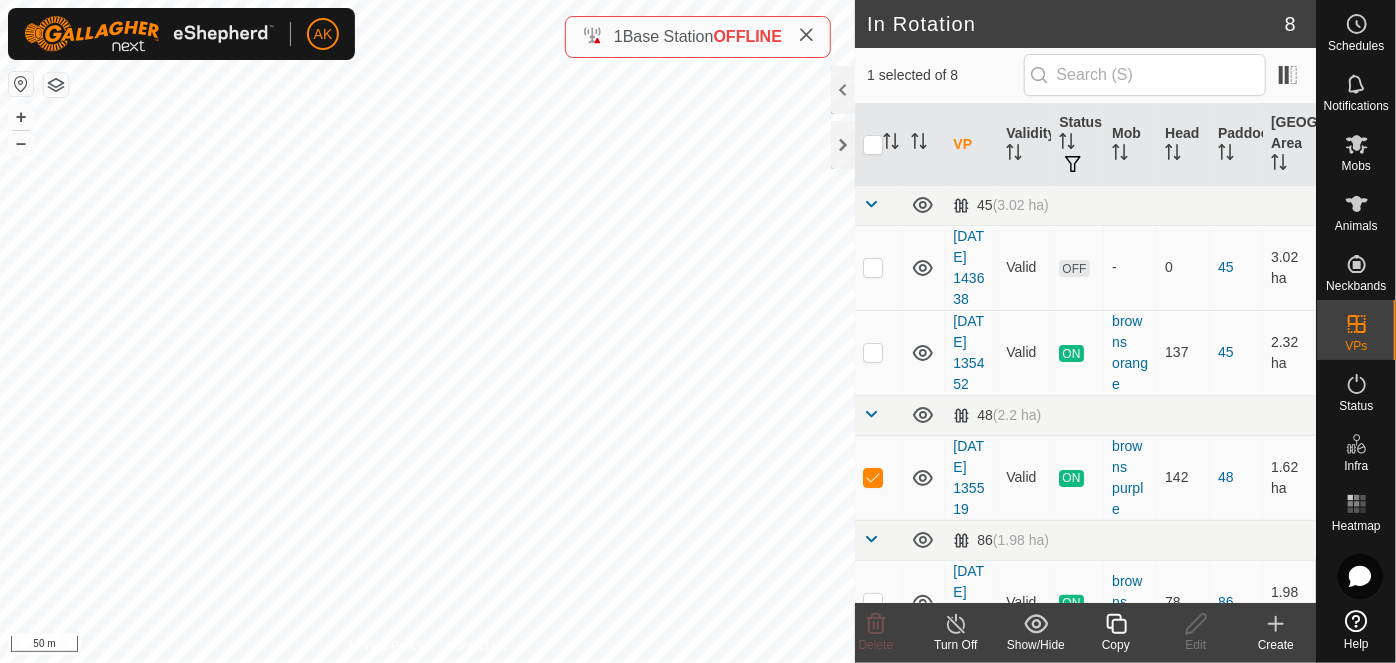 click 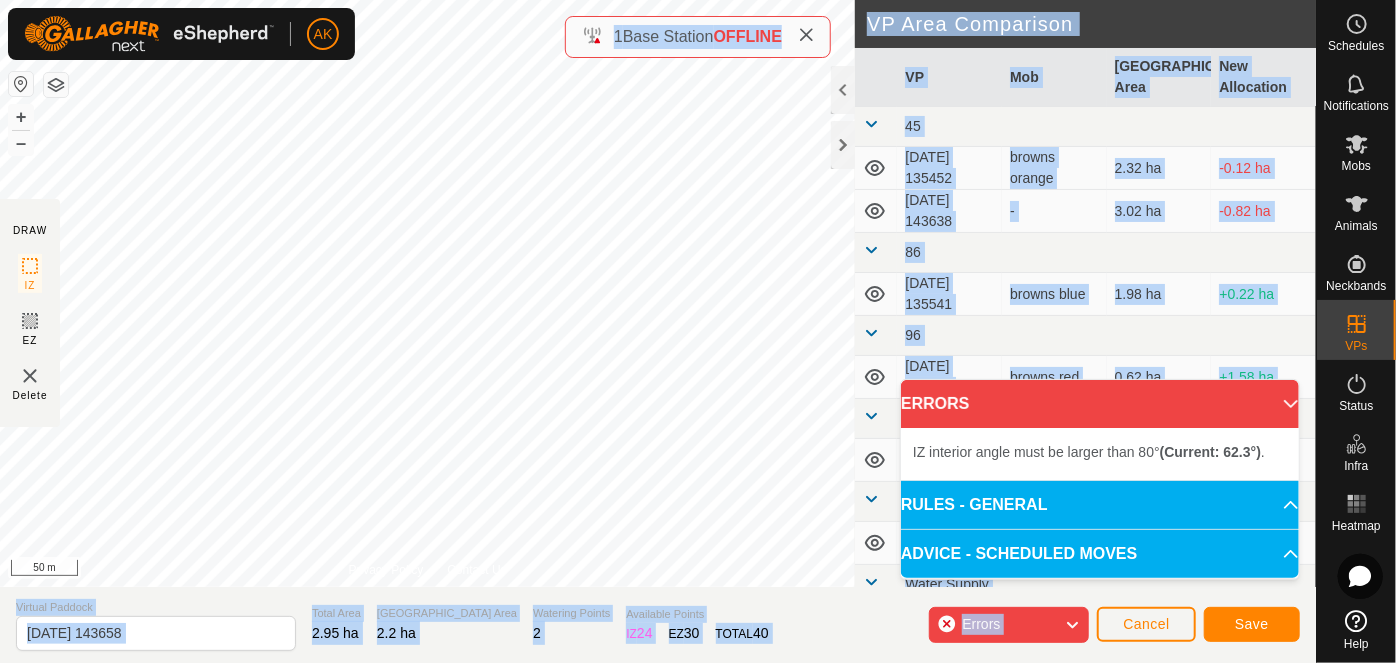 type on "[DATE] 143704" 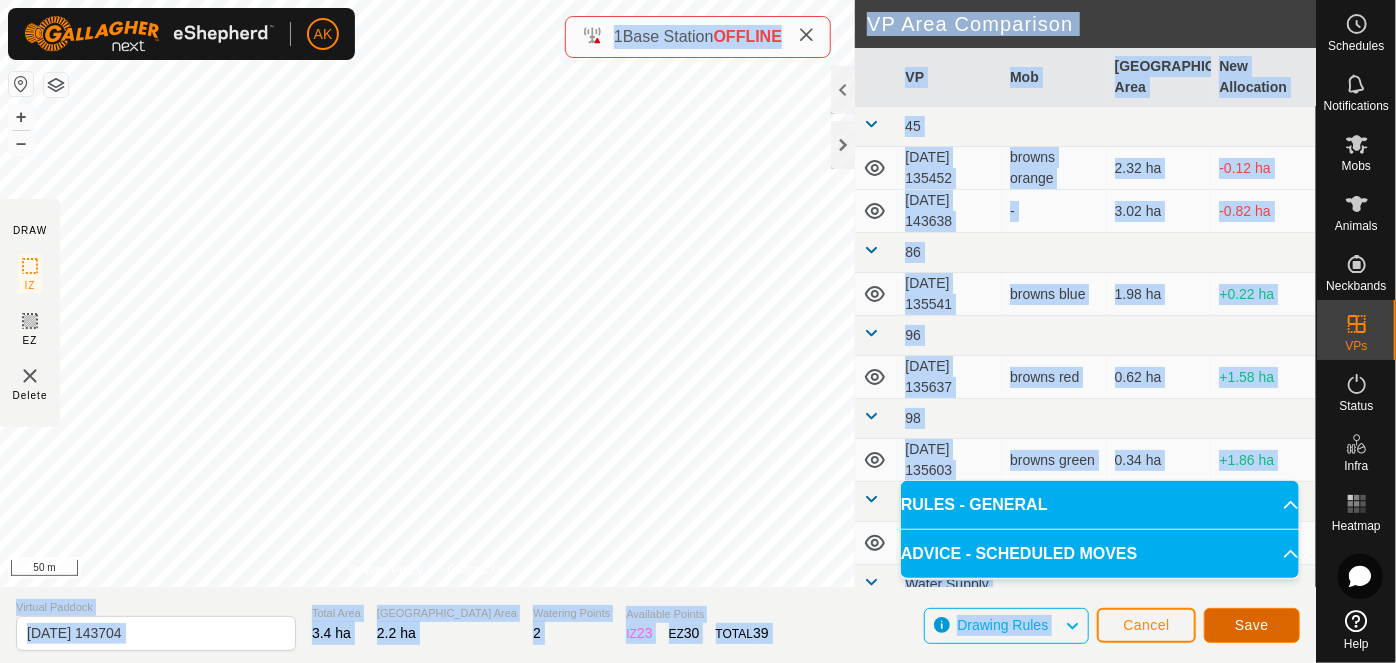 click on "Save" 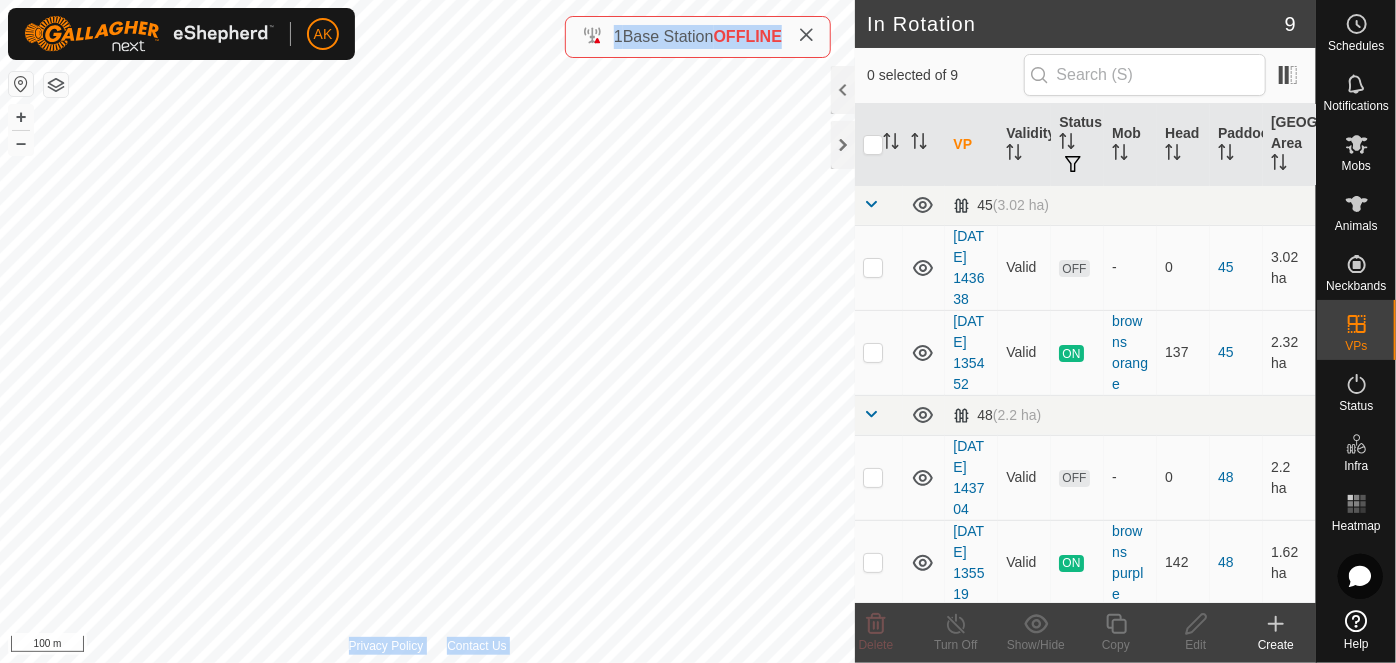 click 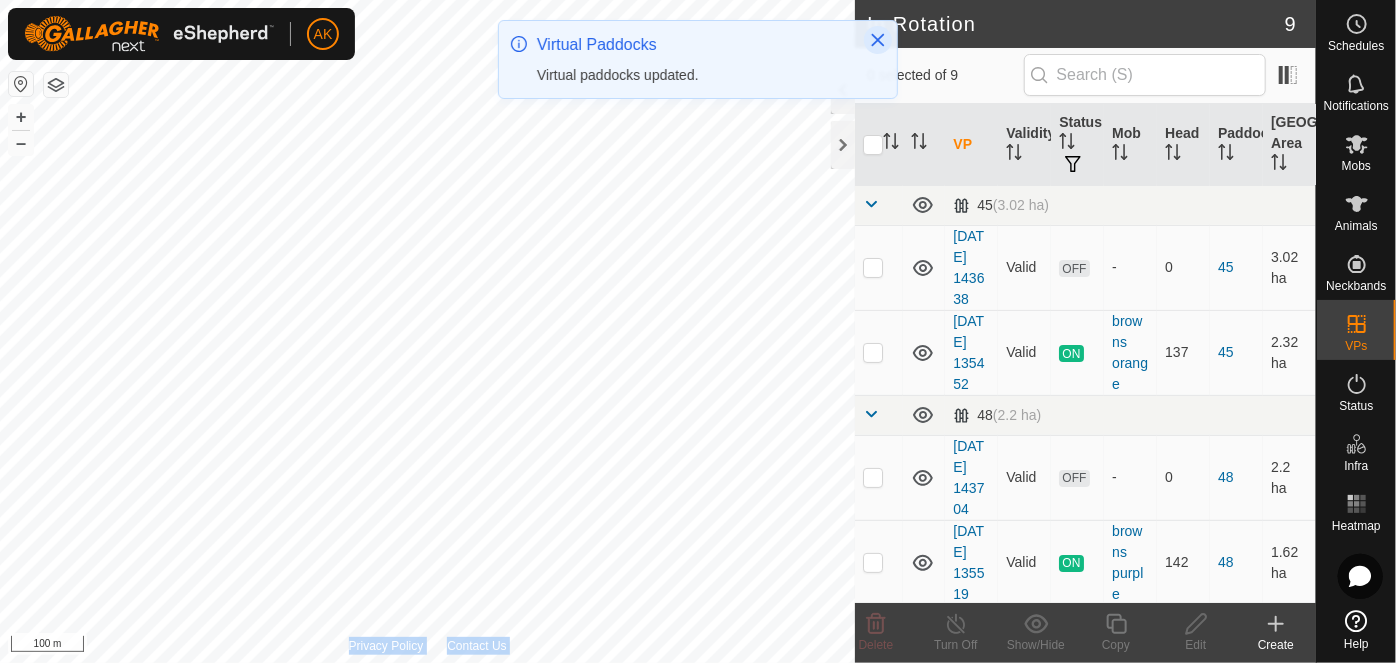 click 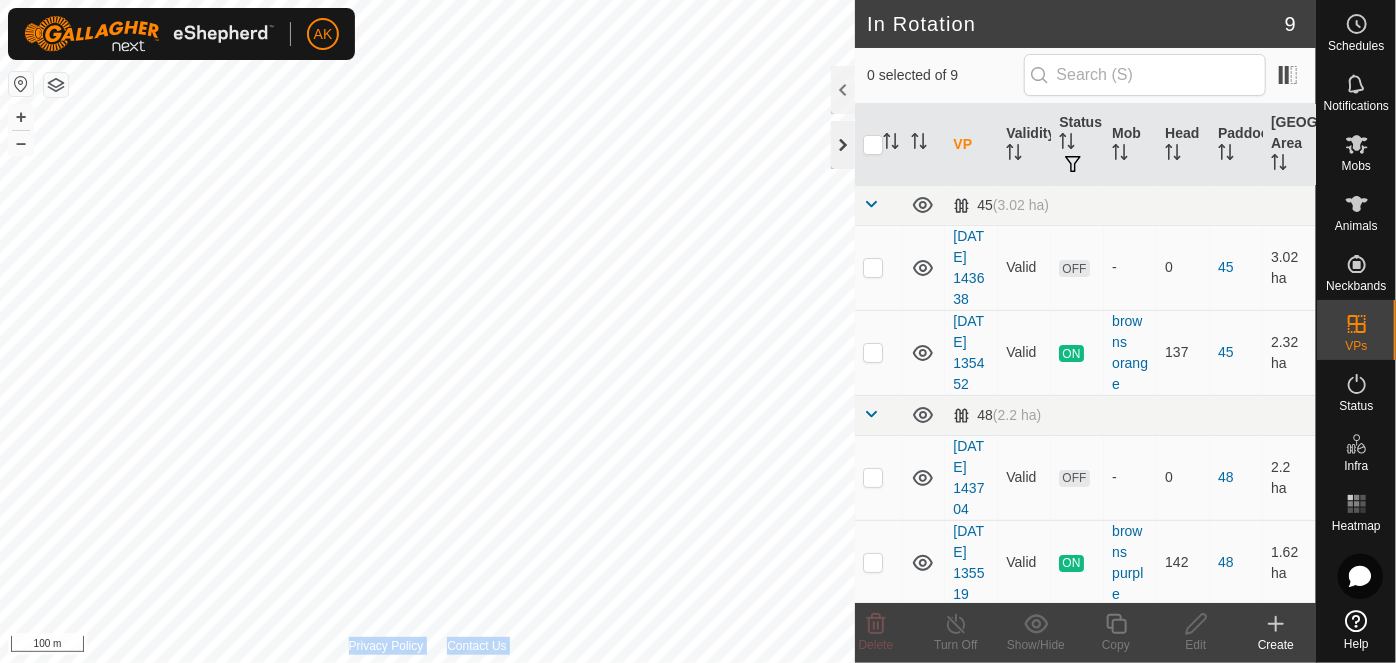 checkbox on "true" 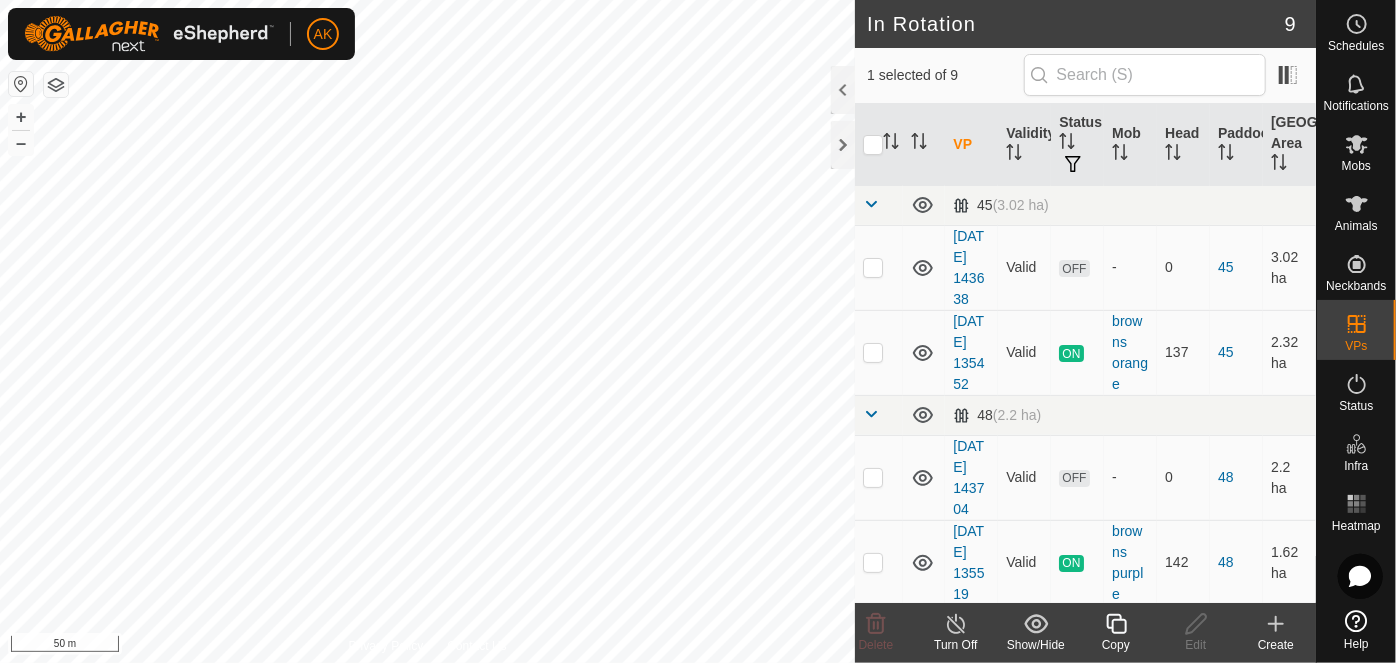 click 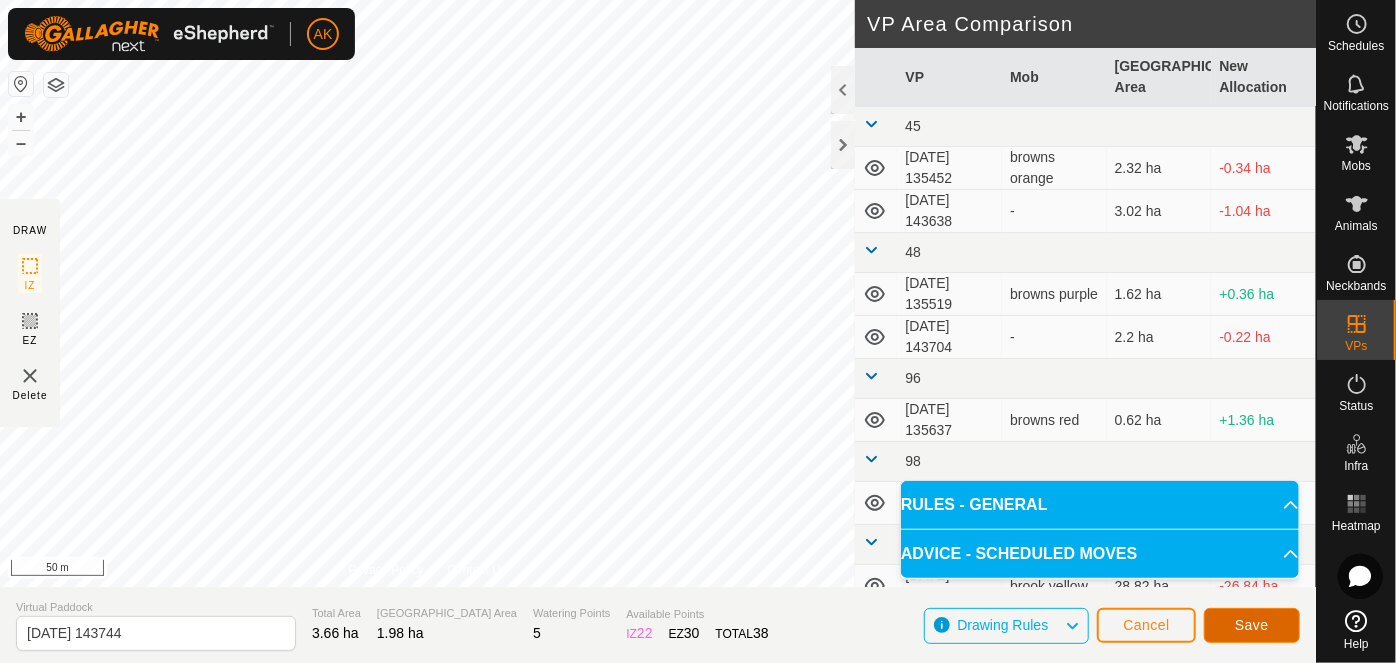 click on "Save" 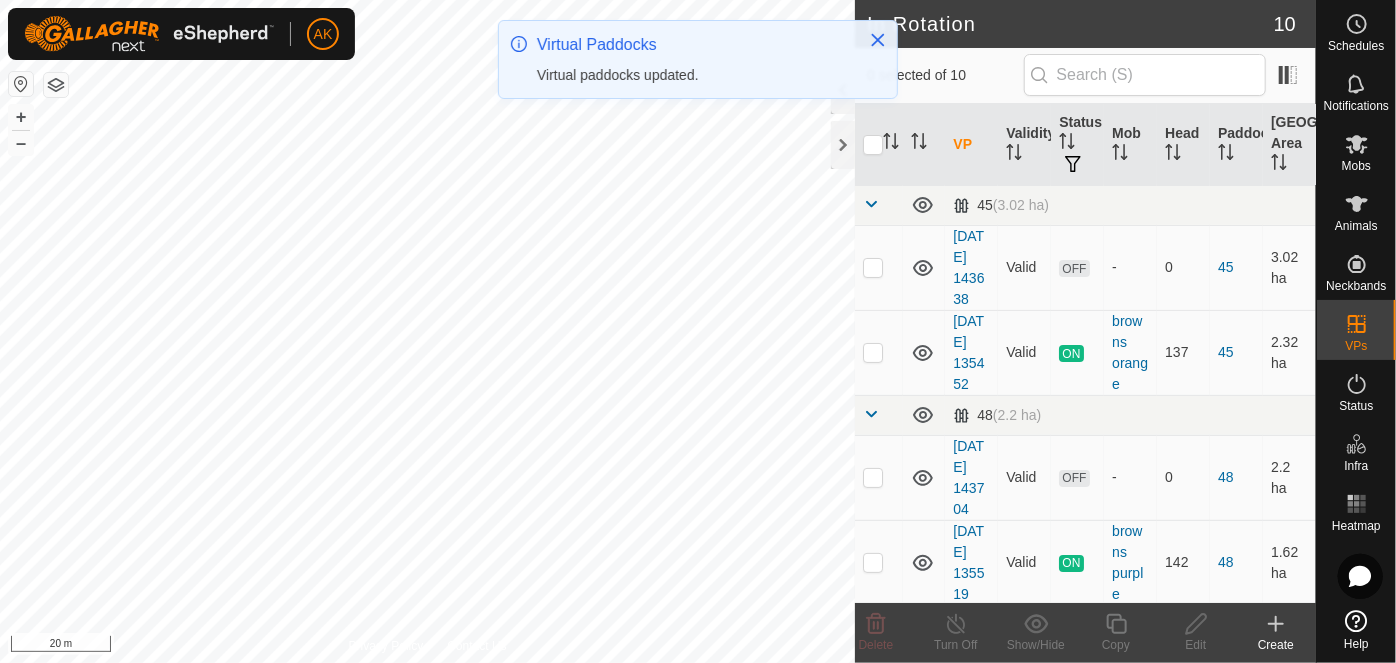 checkbox on "true" 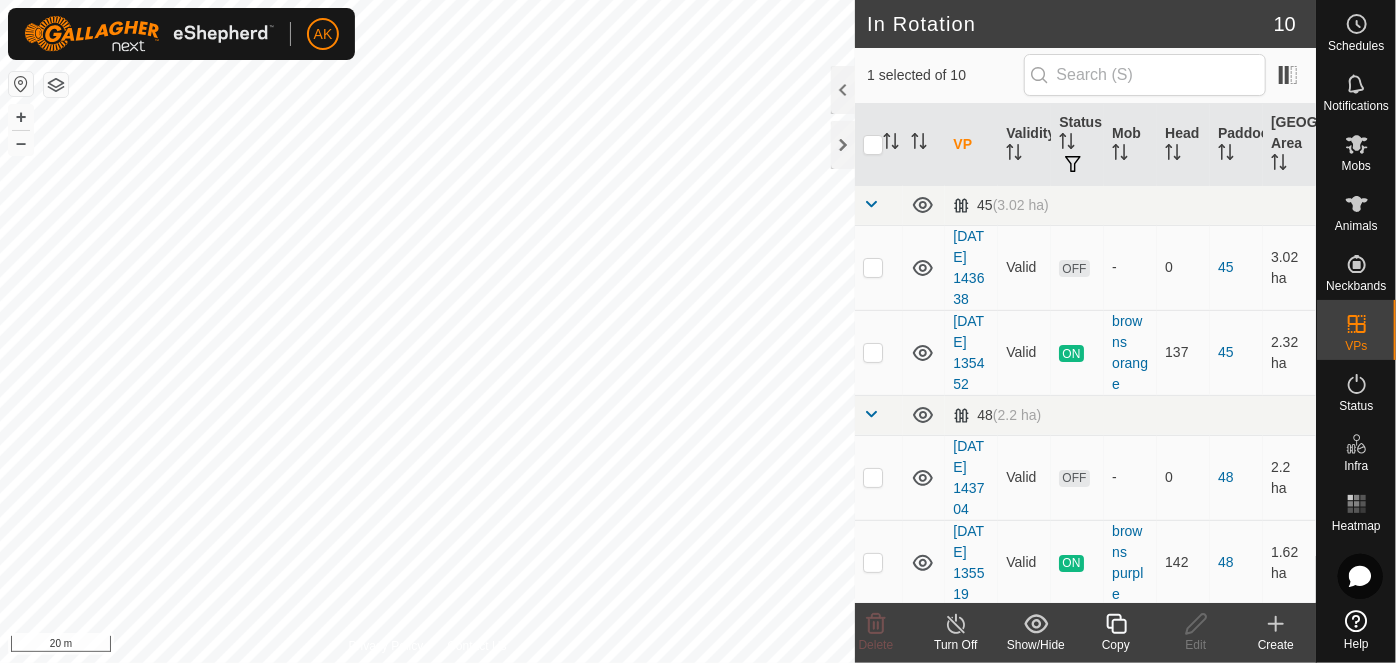 click 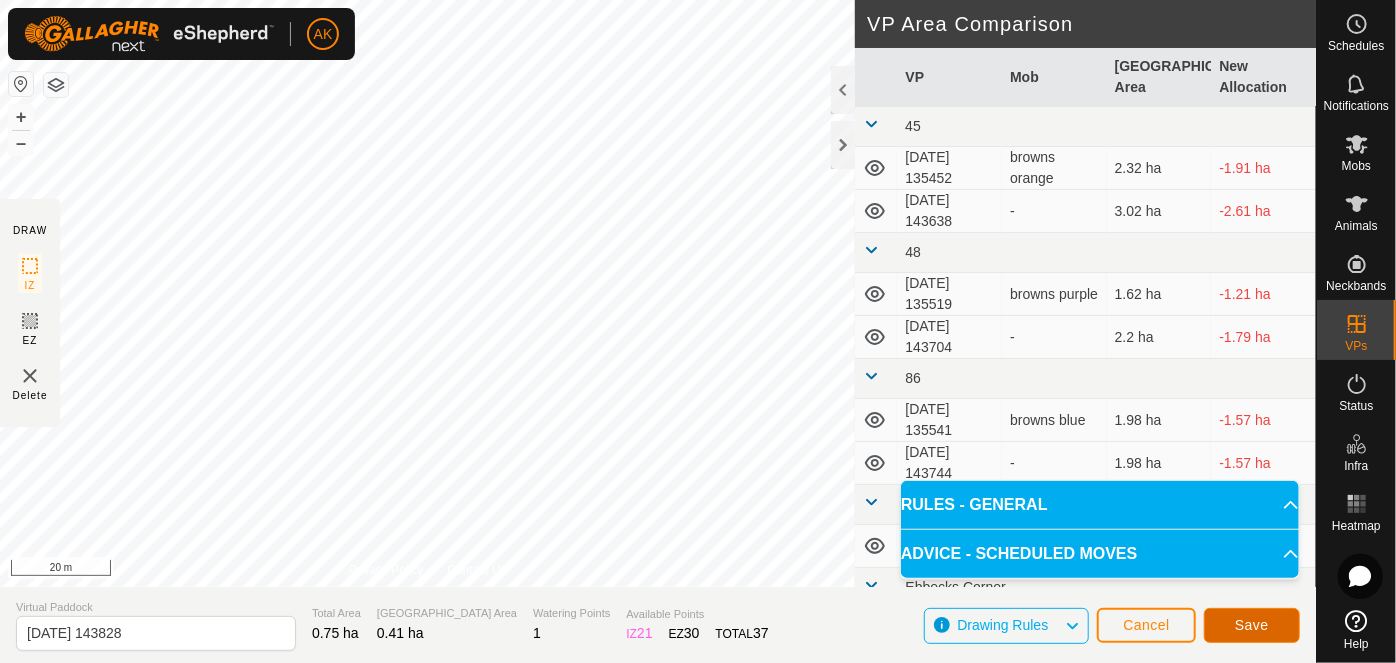 click on "Save" 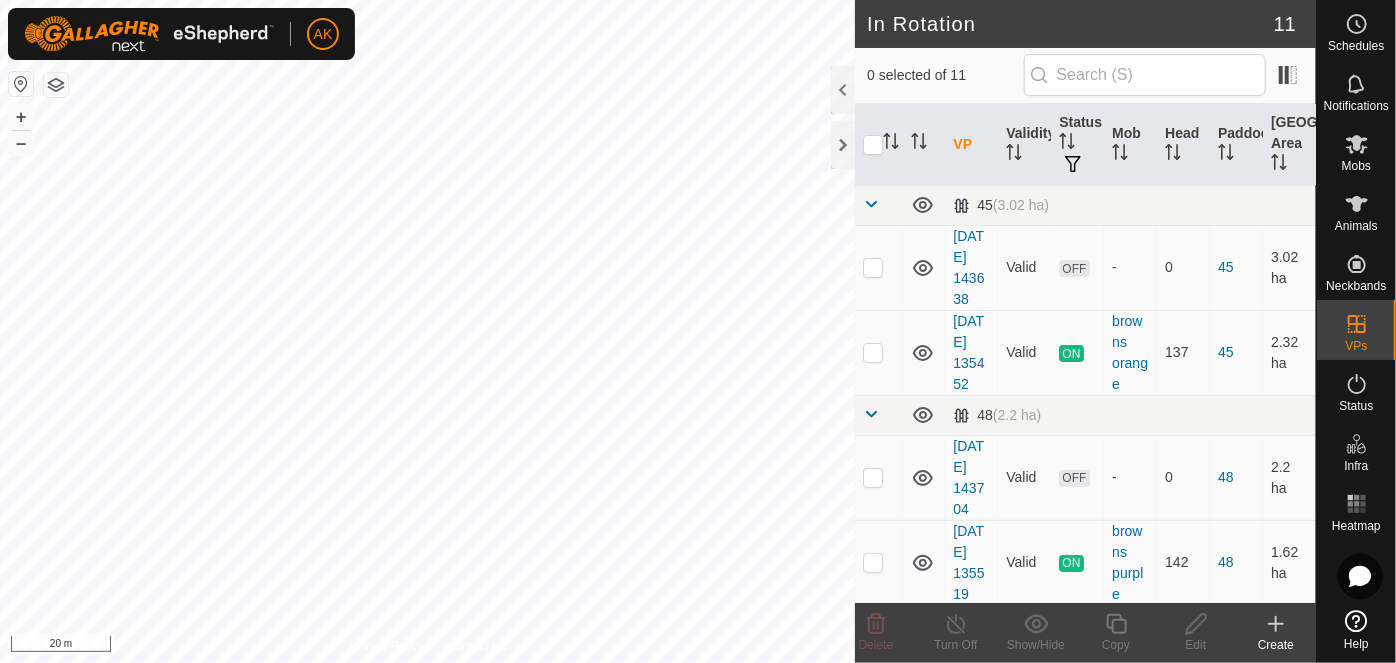 checkbox on "true" 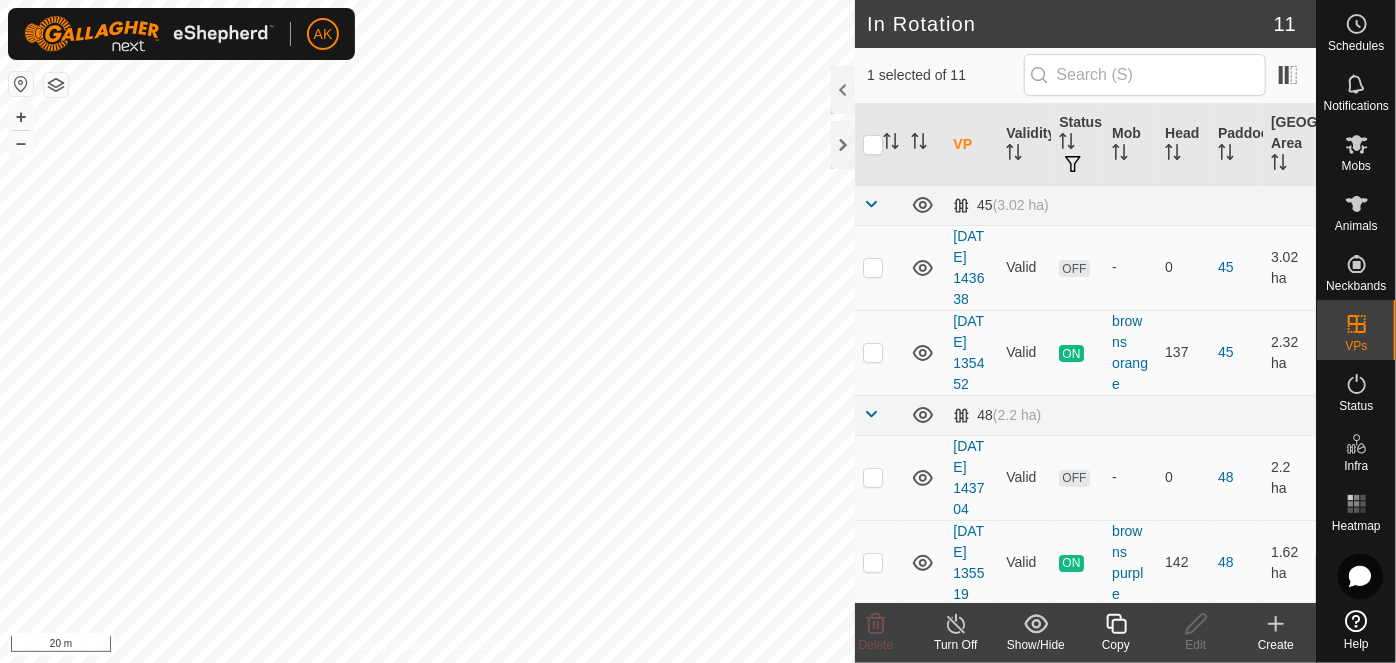click 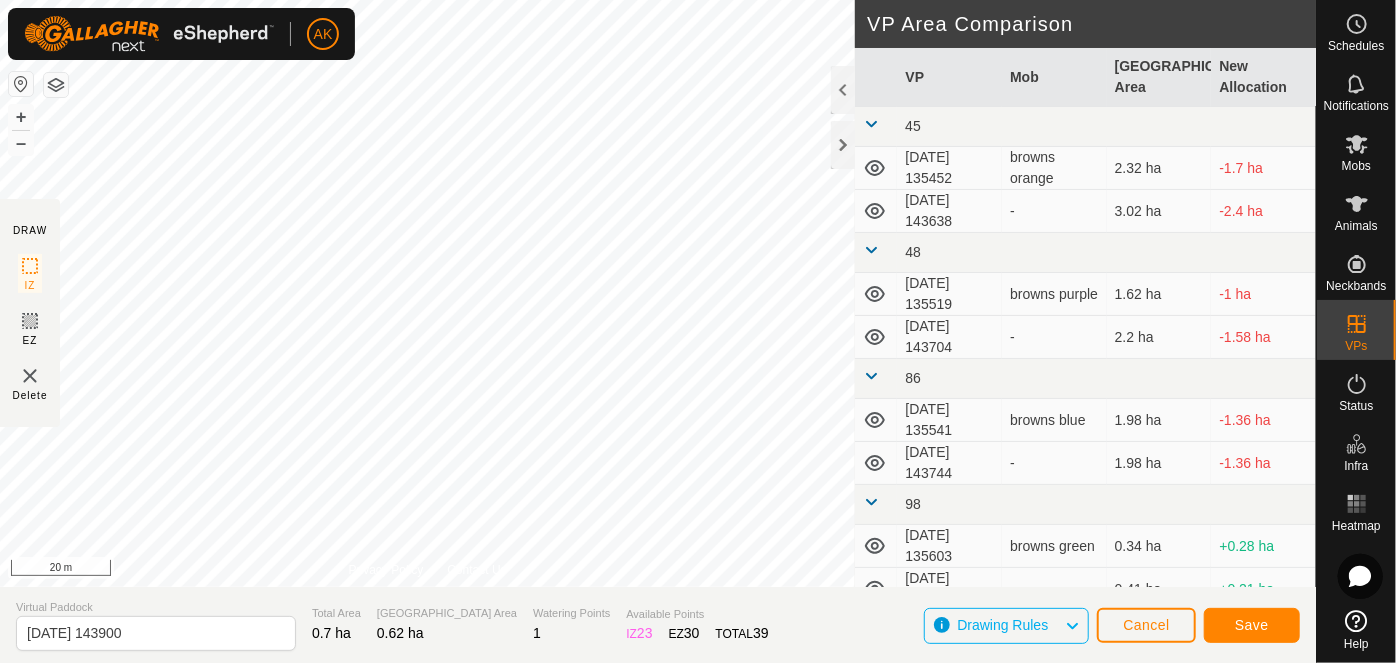 type on "[DATE] 143904" 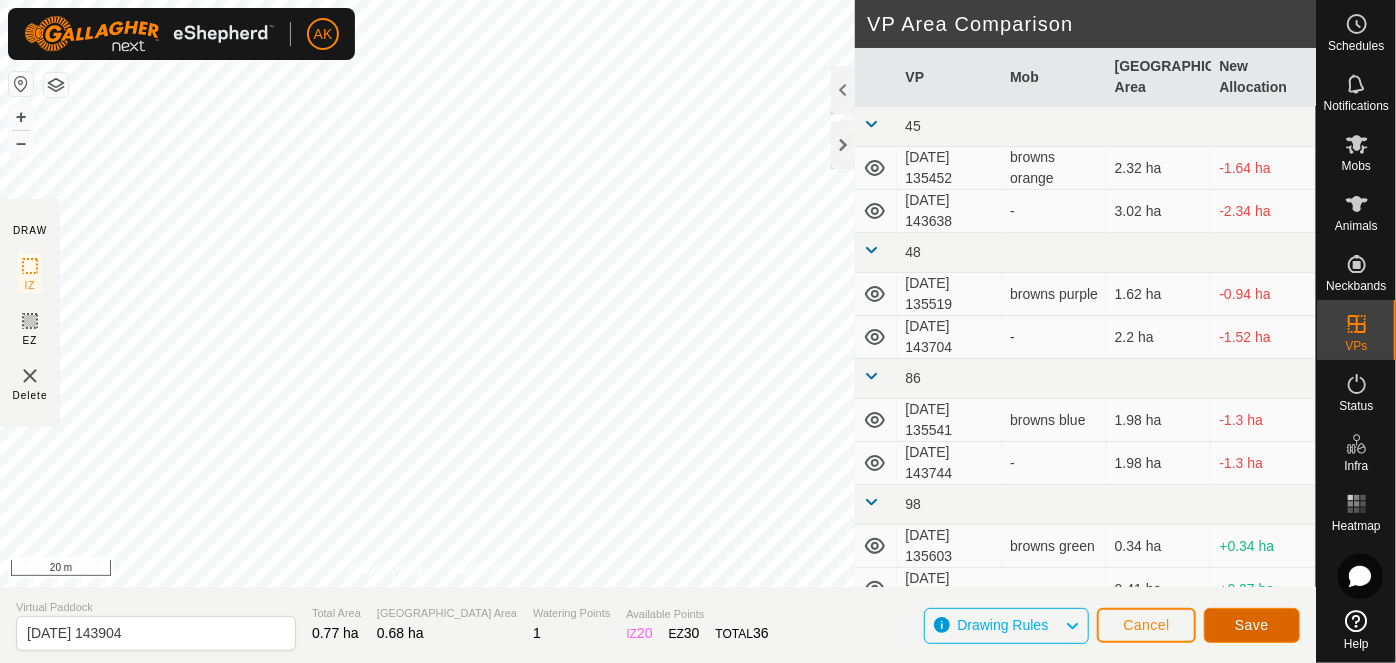 click on "Save" 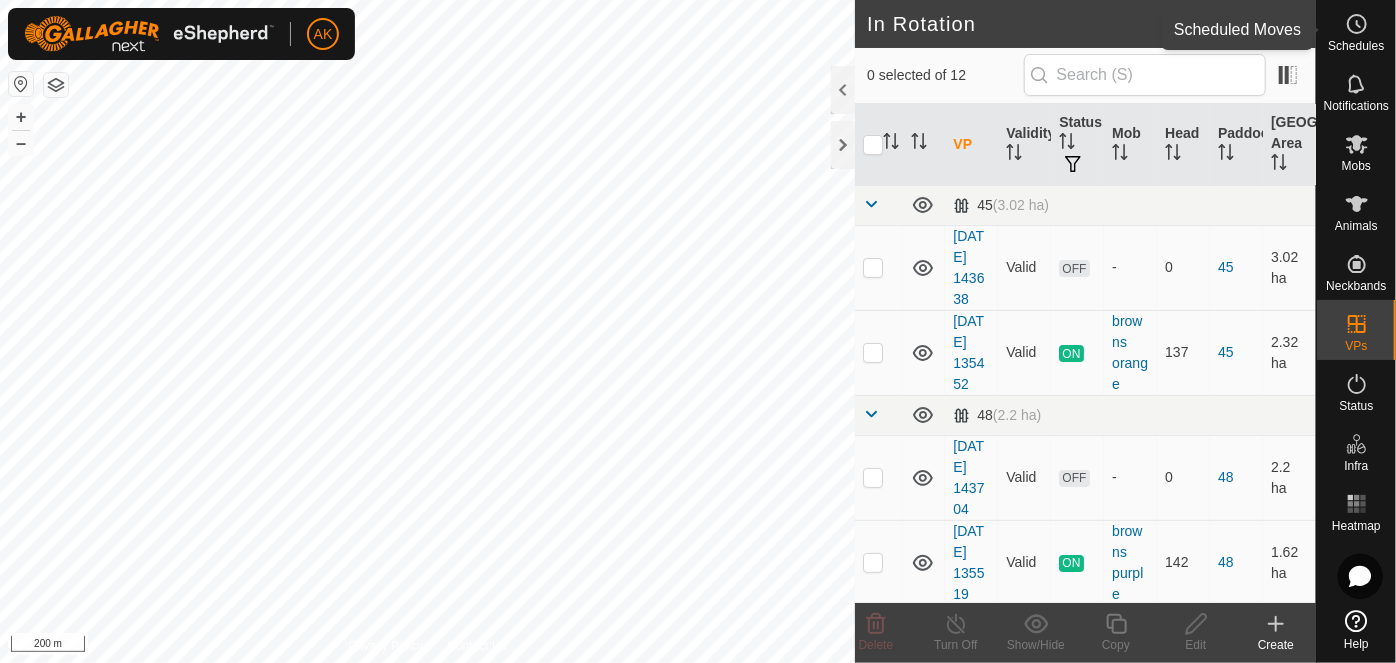 click 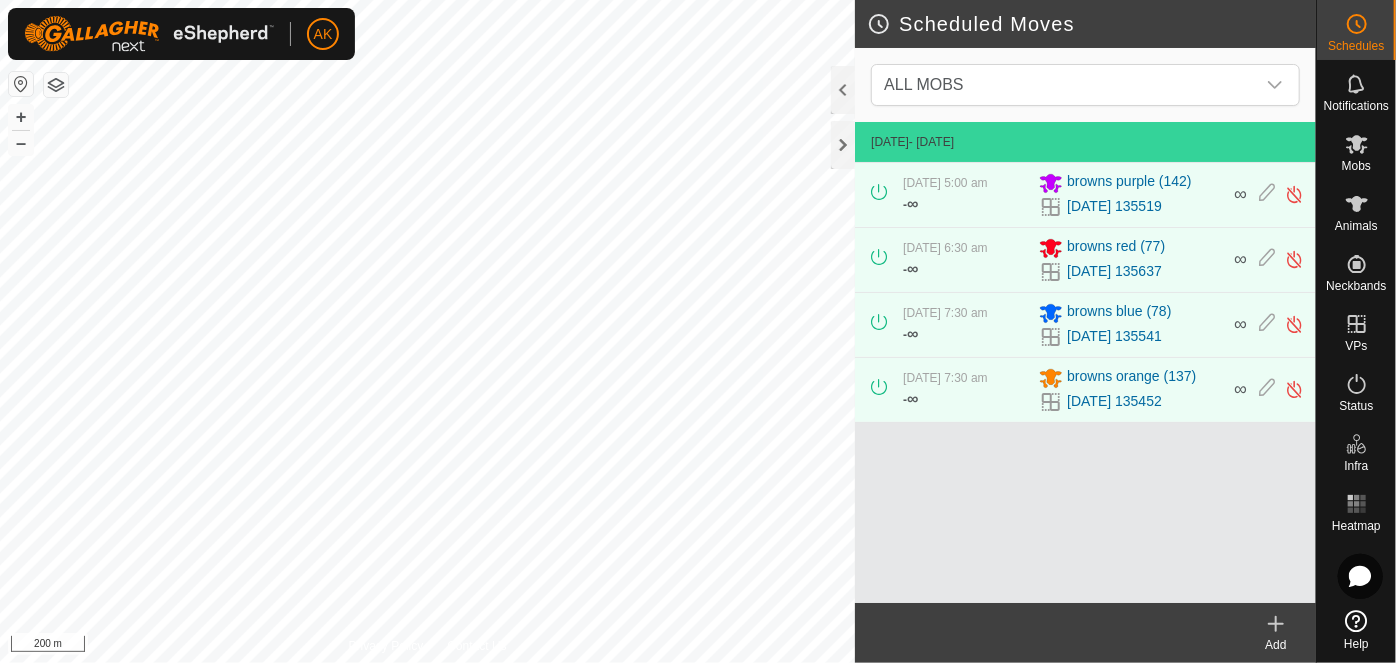click 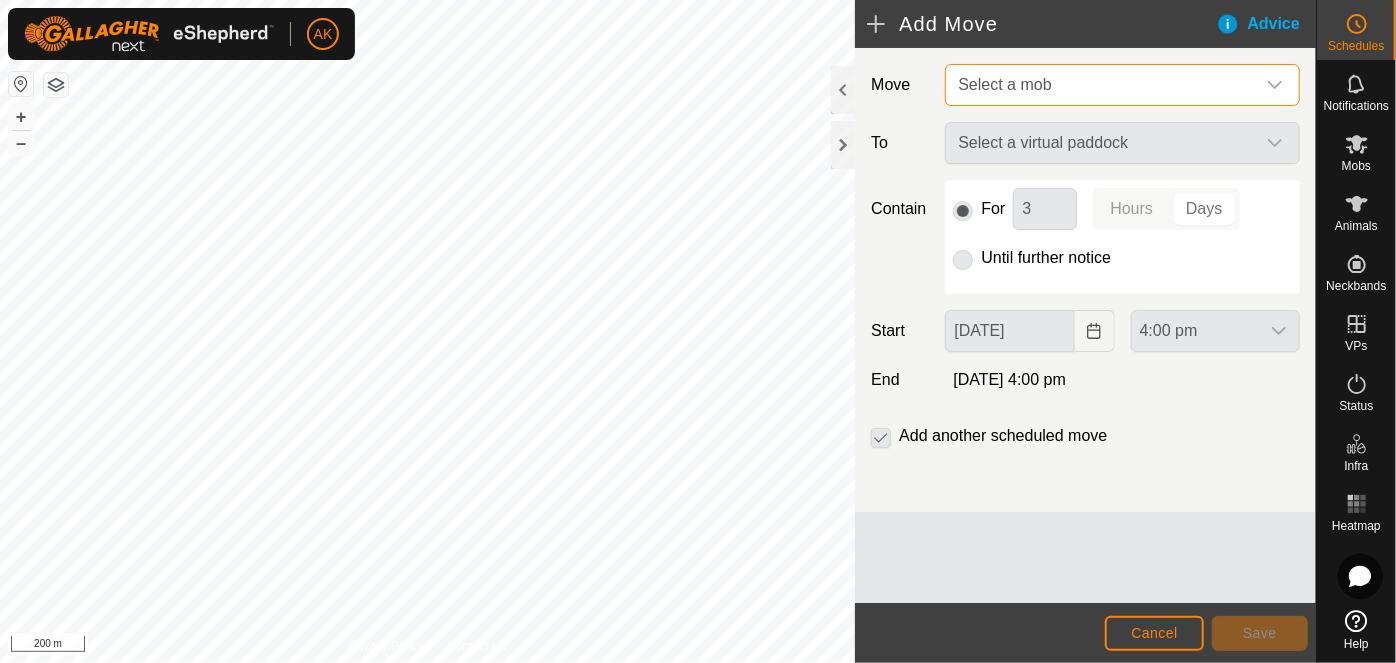 click on "Select a mob" at bounding box center (1004, 84) 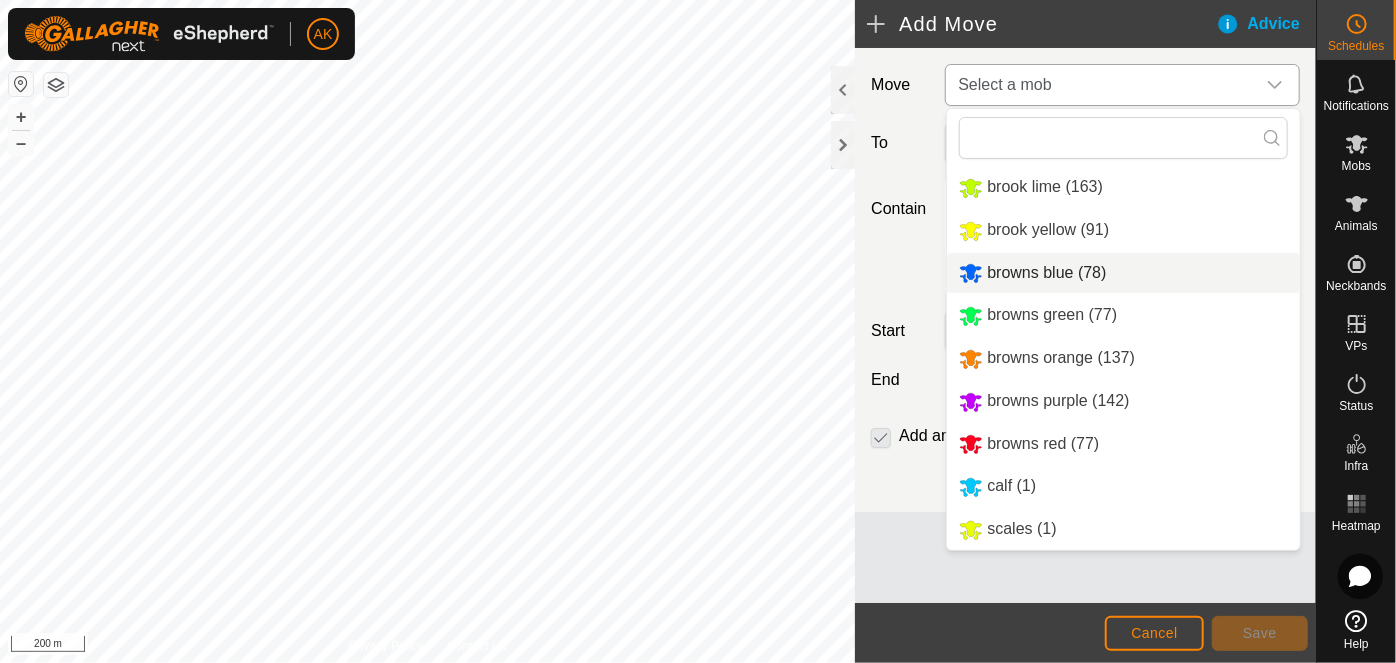 click on "browns blue (78)" at bounding box center [1123, 273] 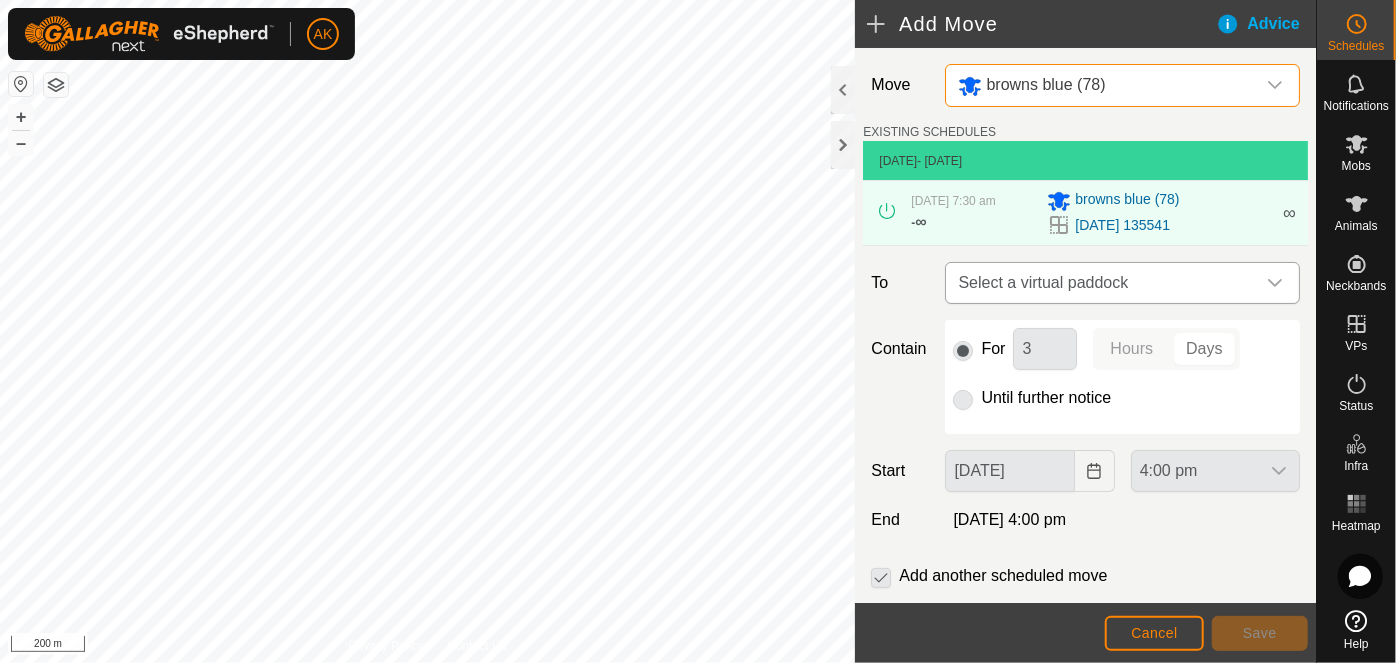 click on "Select a virtual paddock" at bounding box center (1102, 283) 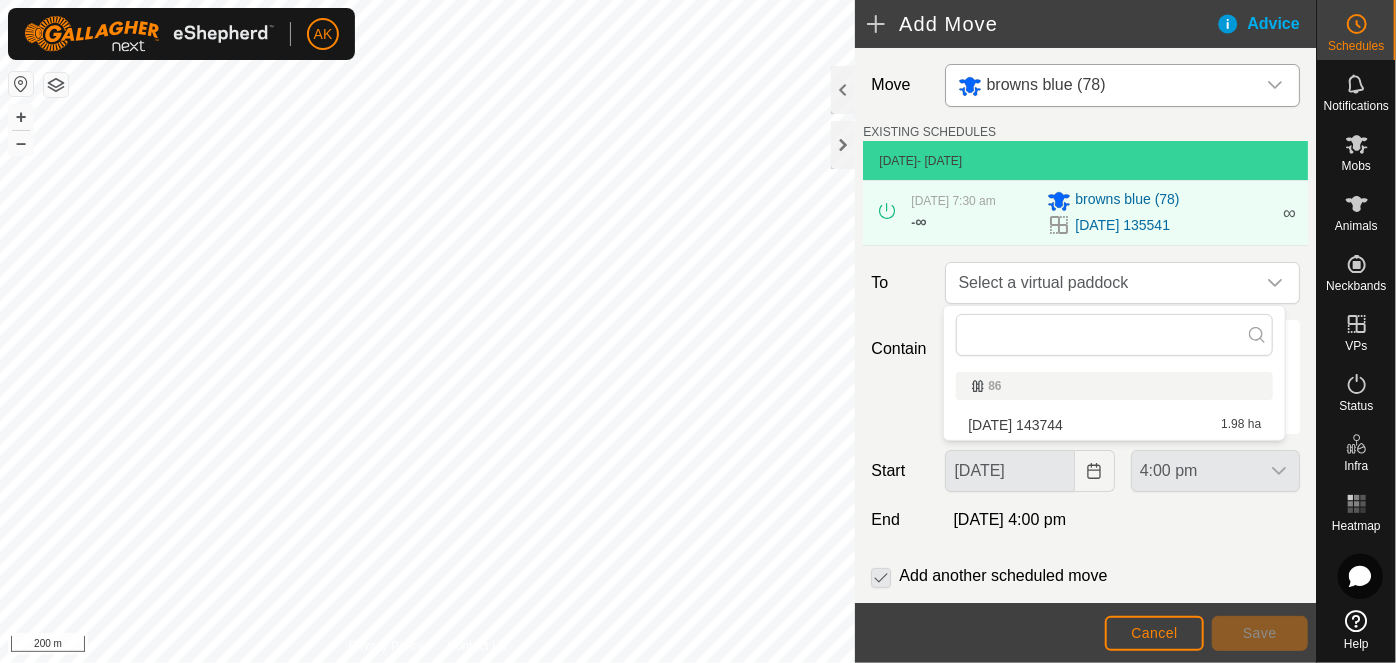 click on "[DATE] 143744  1.98 ha" at bounding box center (1114, 425) 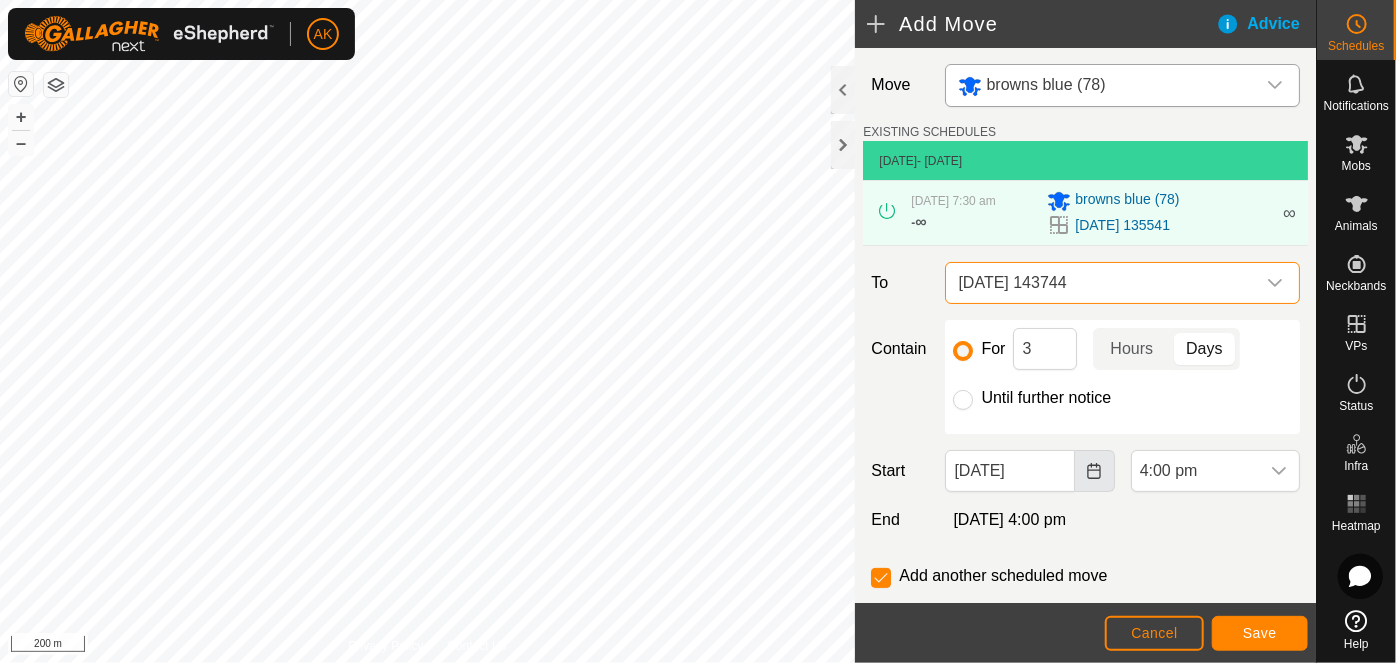 click 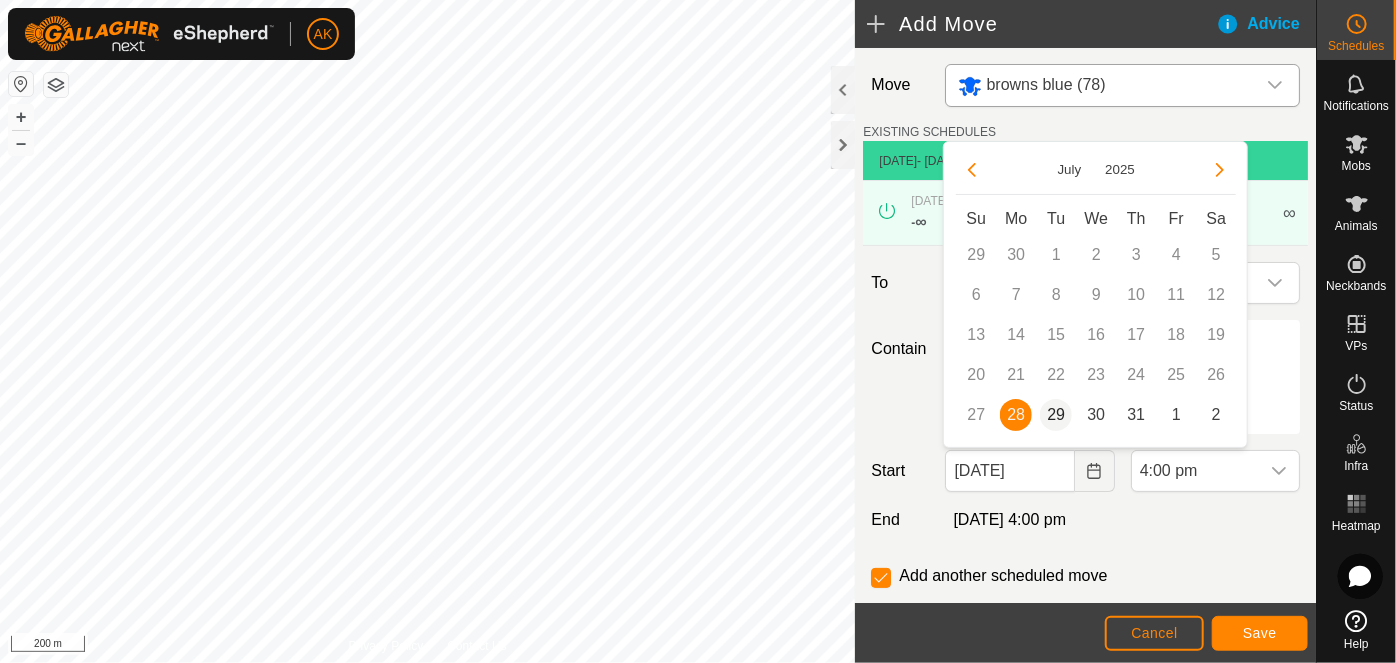 click on "29" at bounding box center (1056, 415) 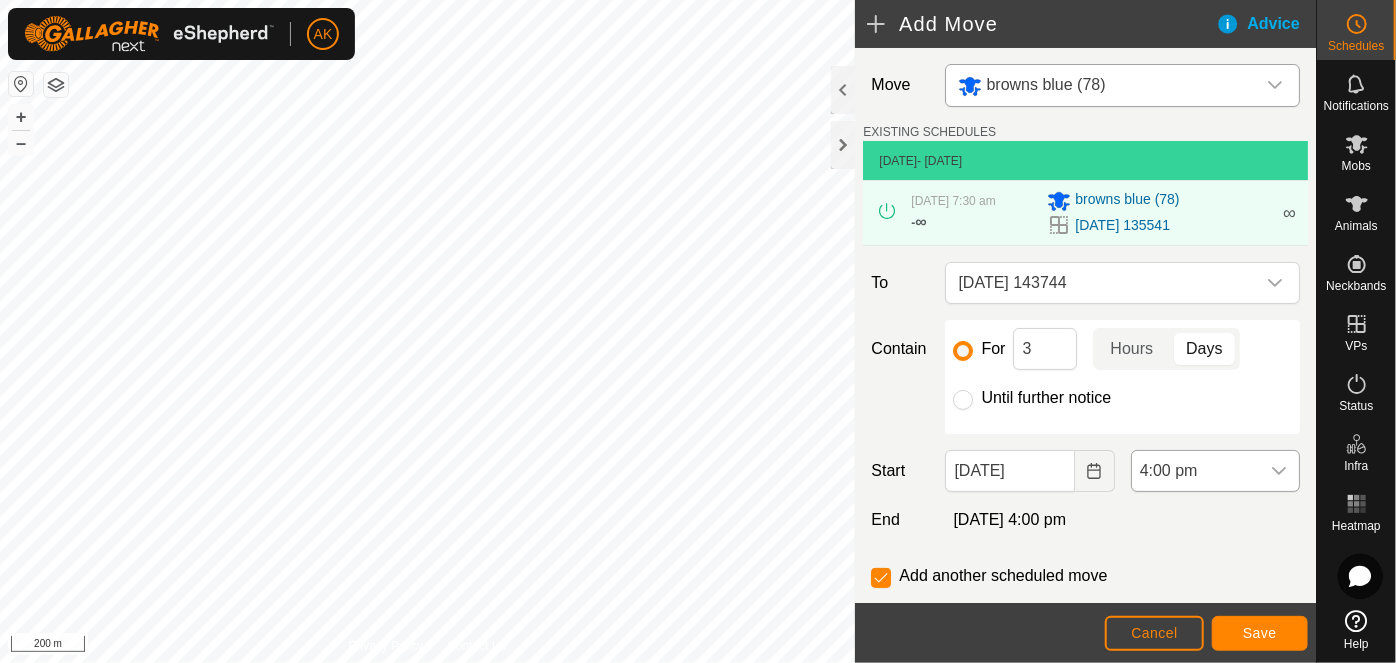 click on "4:00 pm" at bounding box center (1195, 471) 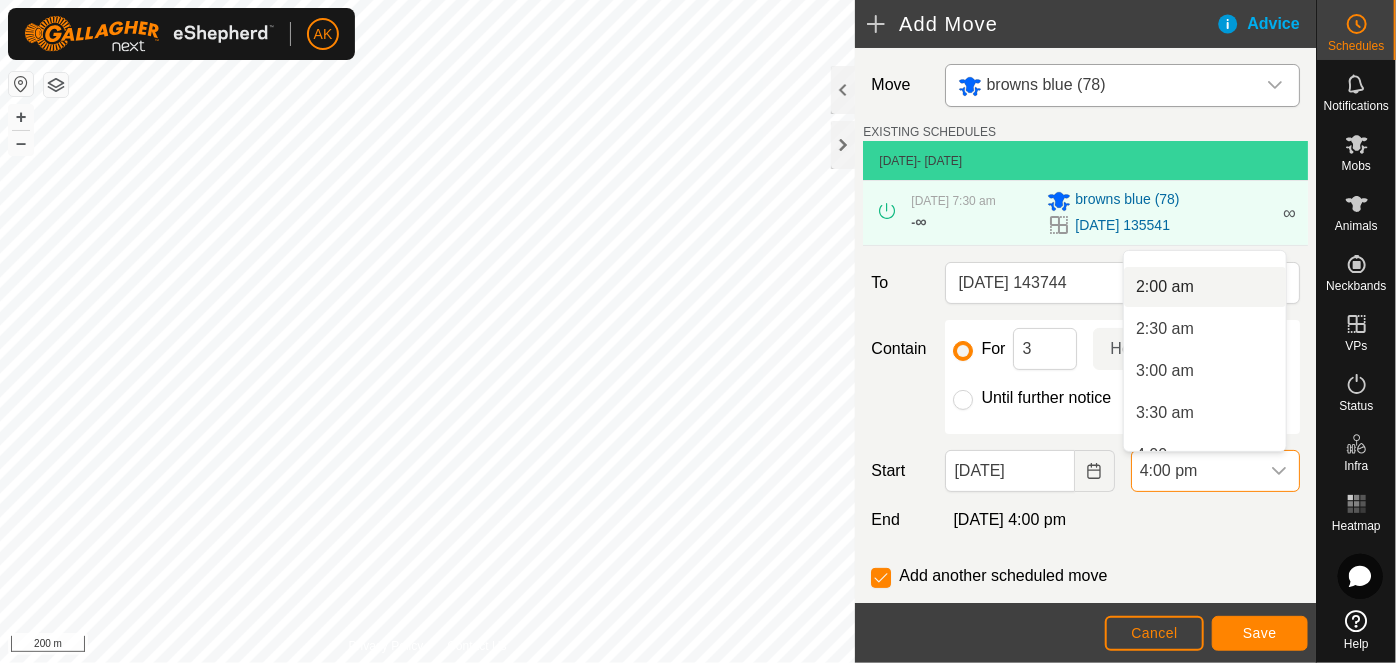 scroll, scrollTop: 184, scrollLeft: 0, axis: vertical 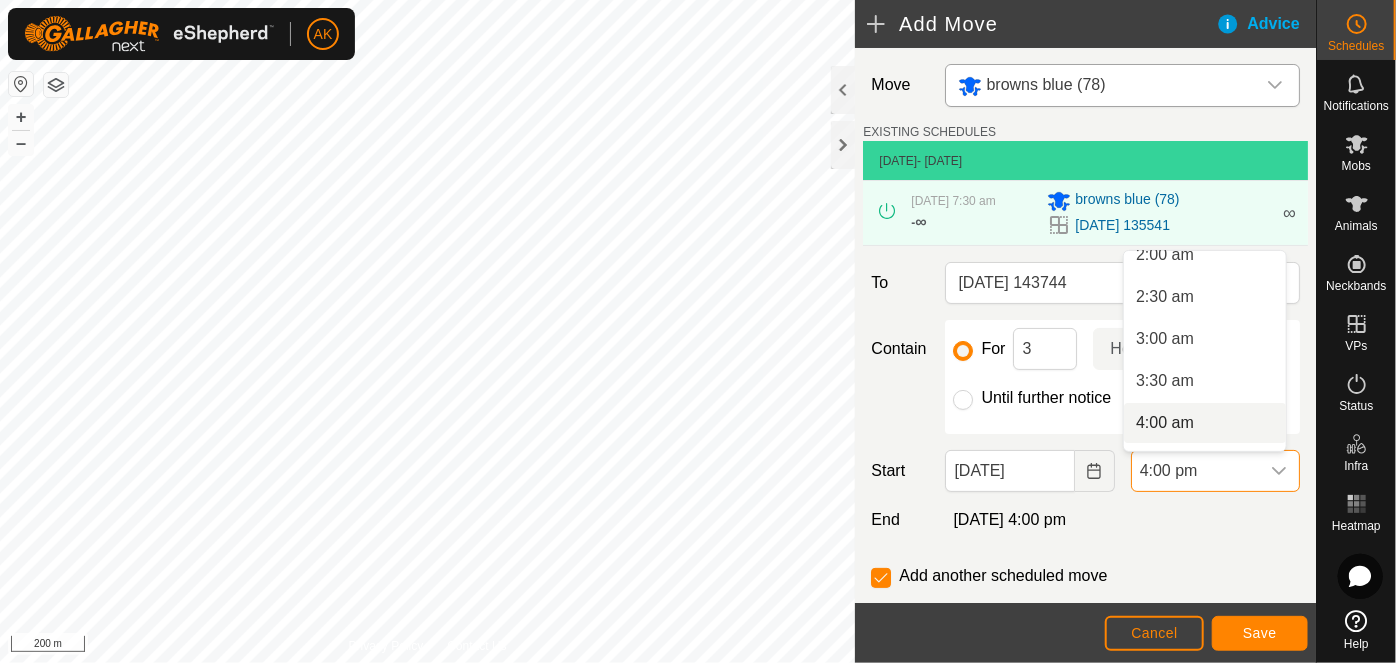 click on "4:00 am" at bounding box center (1205, 423) 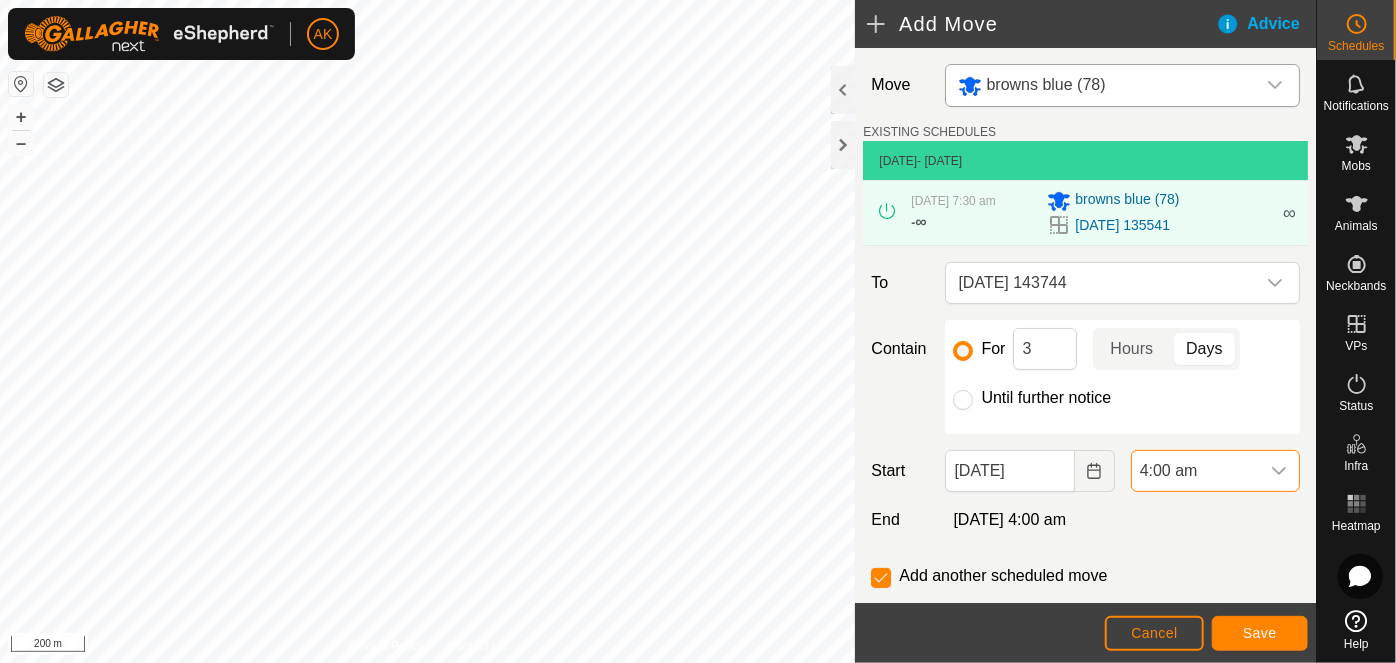 scroll, scrollTop: 1184, scrollLeft: 0, axis: vertical 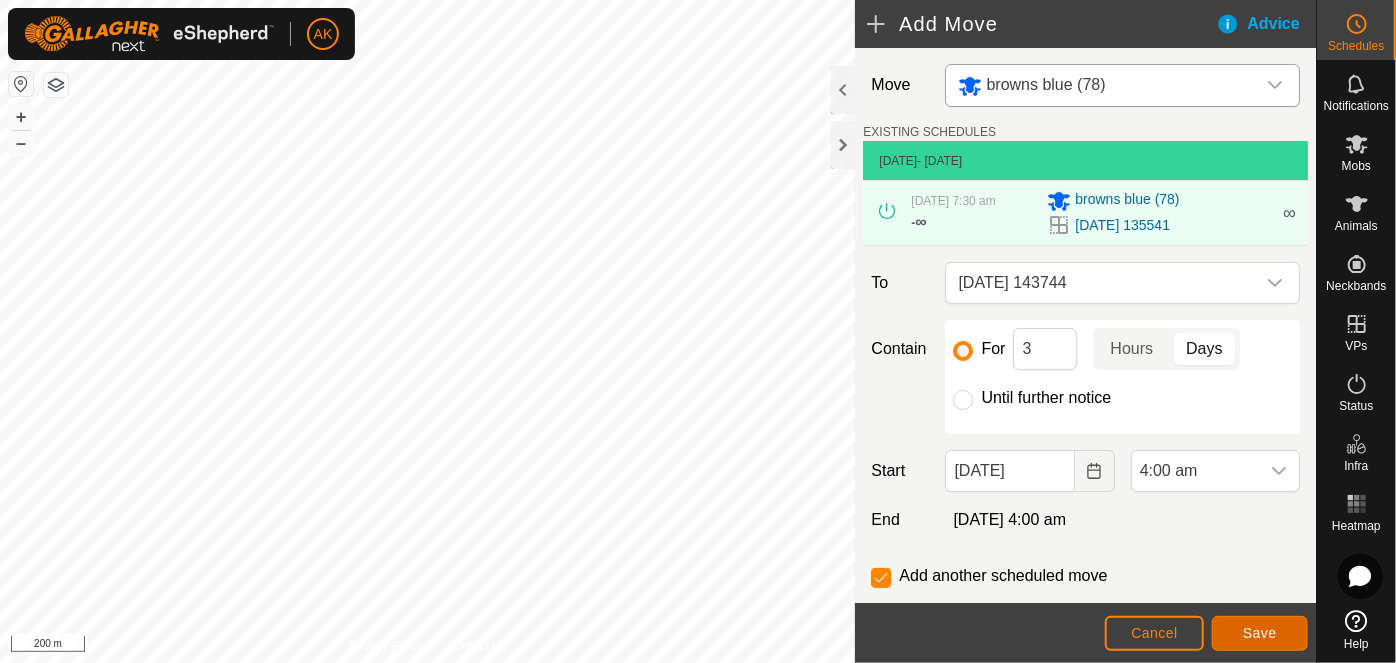 click on "Save" 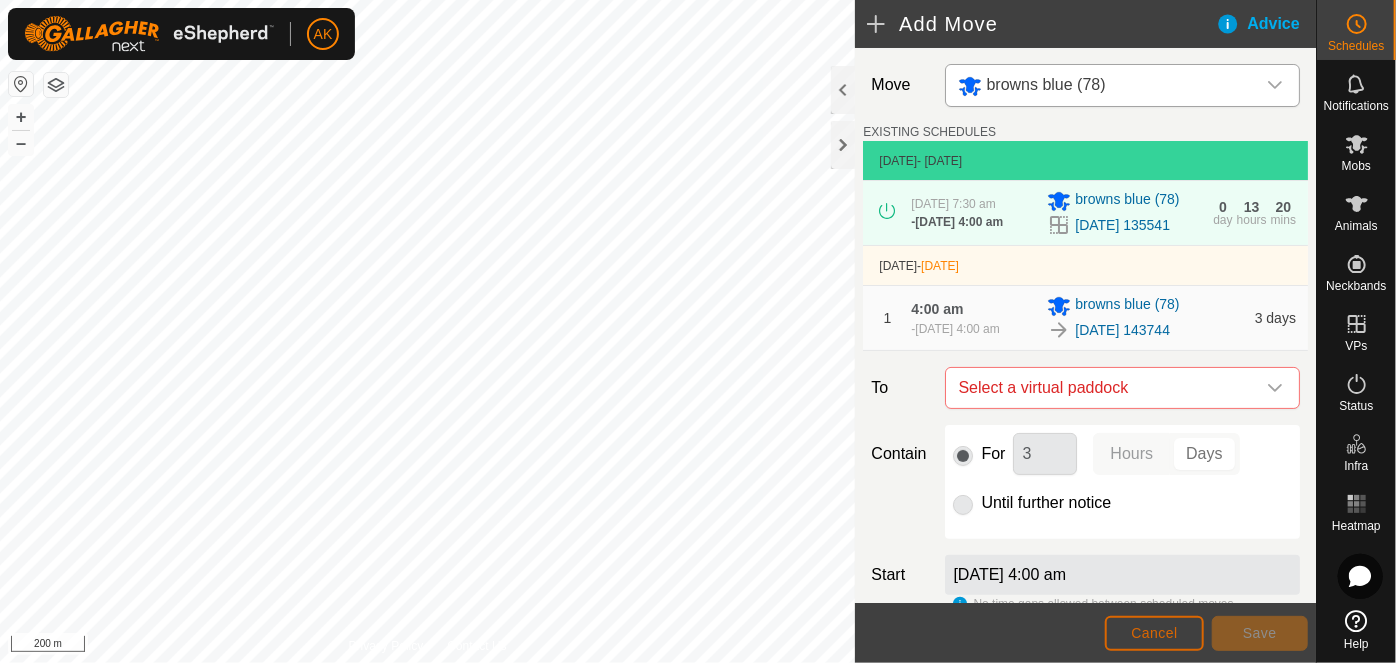 click on "Cancel" 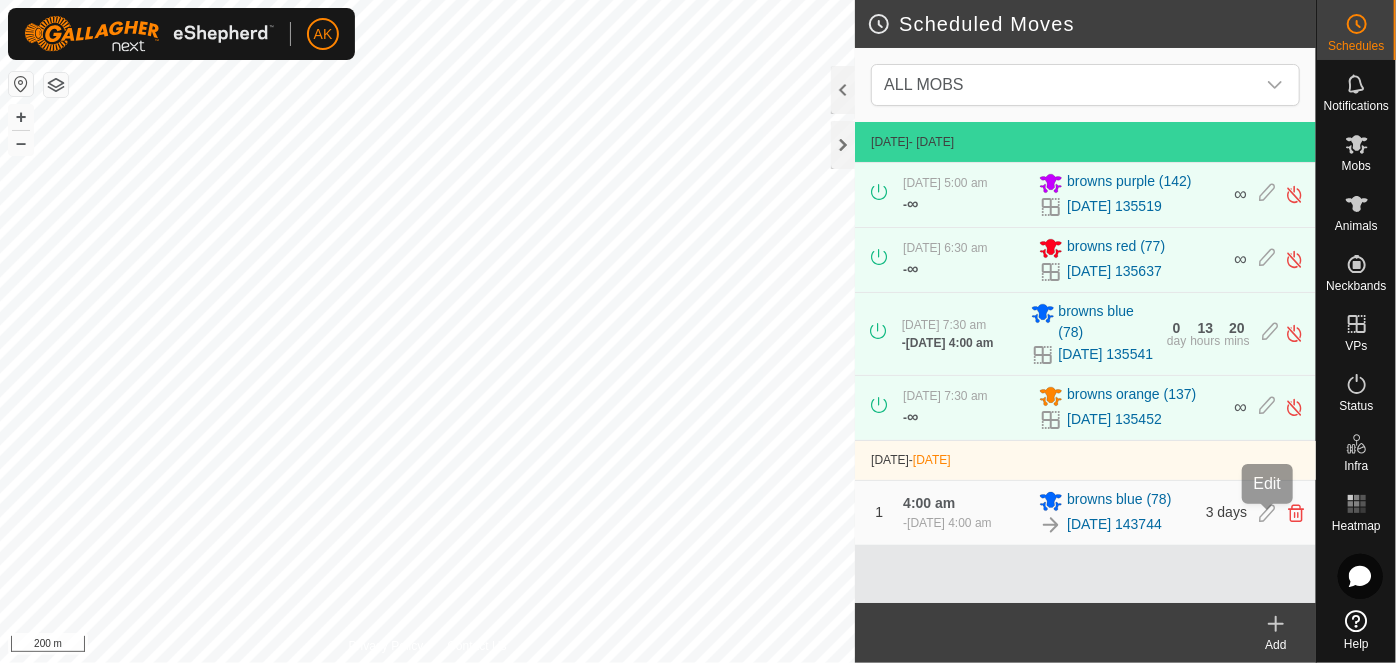 click at bounding box center (1267, 513) 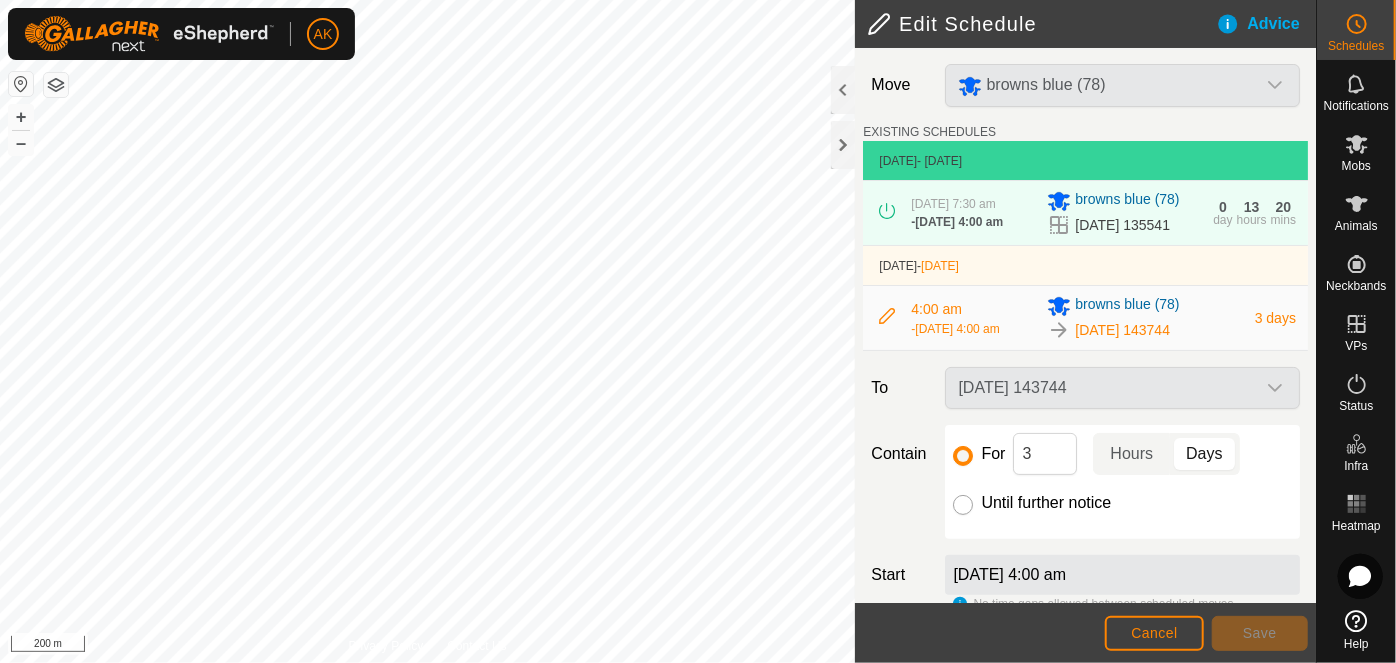 click on "Until further notice" at bounding box center [963, 505] 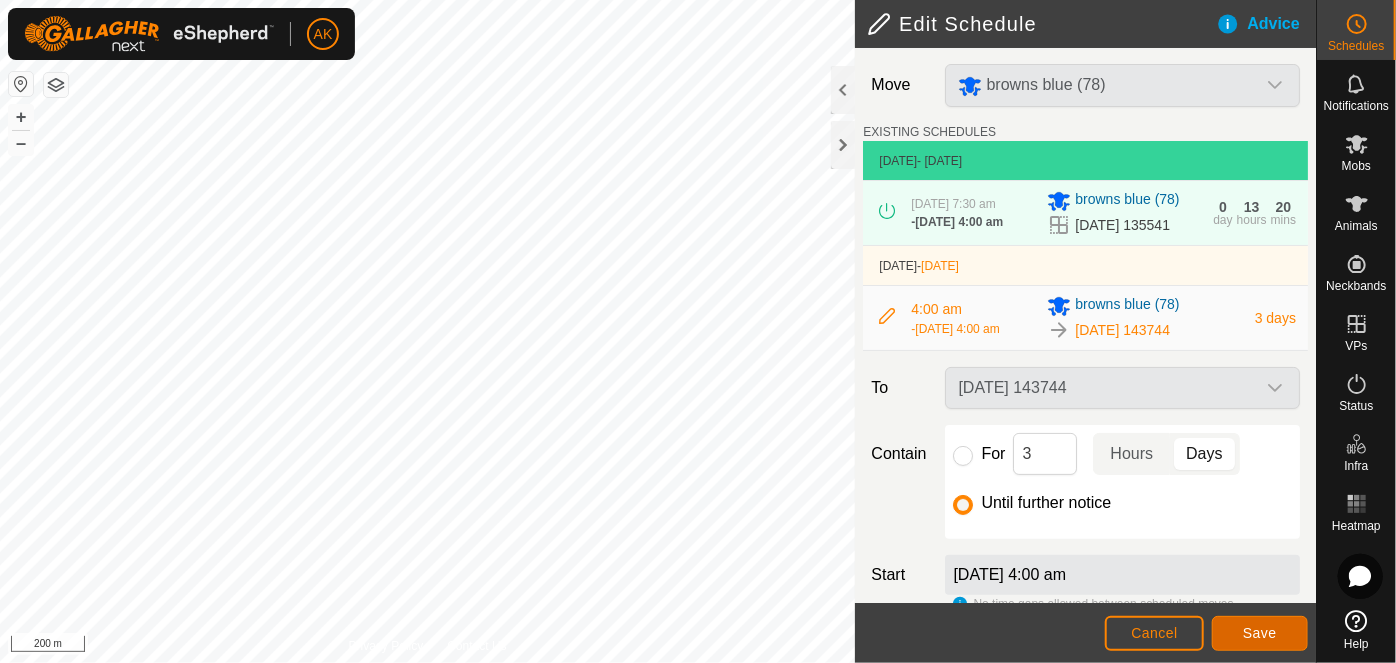 click on "Save" 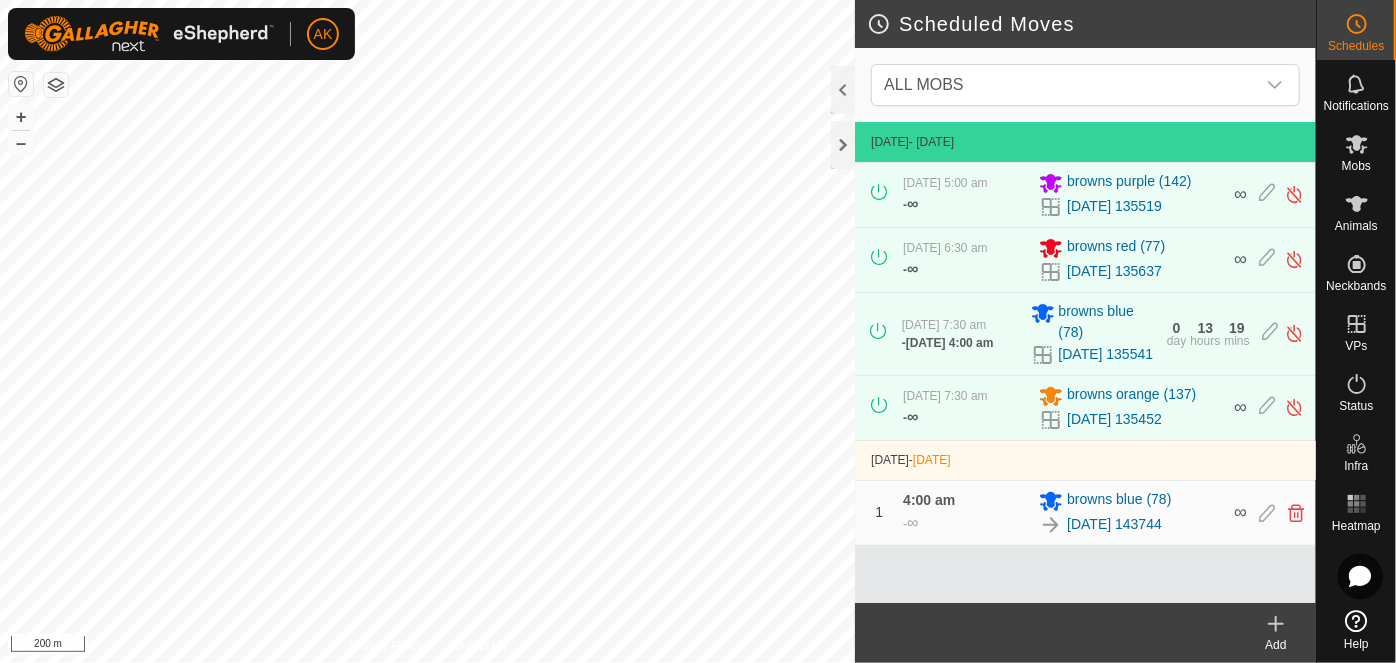click 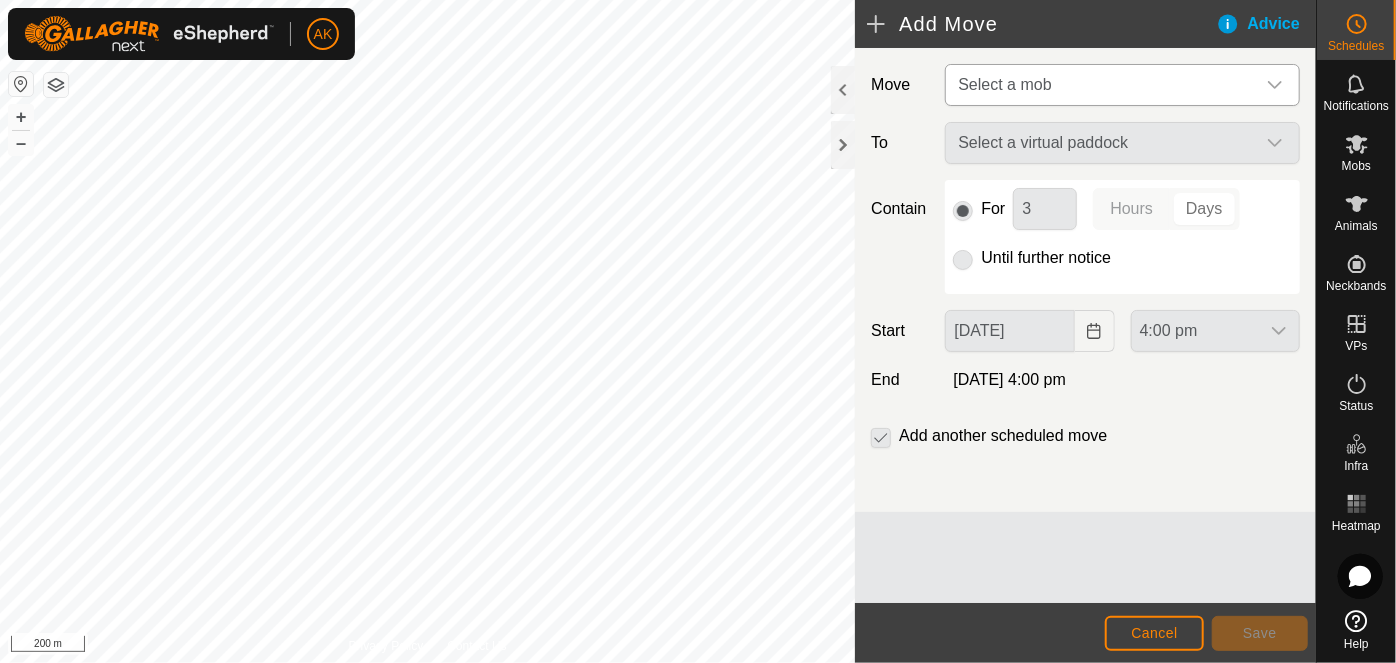 click on "Select a mob" at bounding box center [1004, 84] 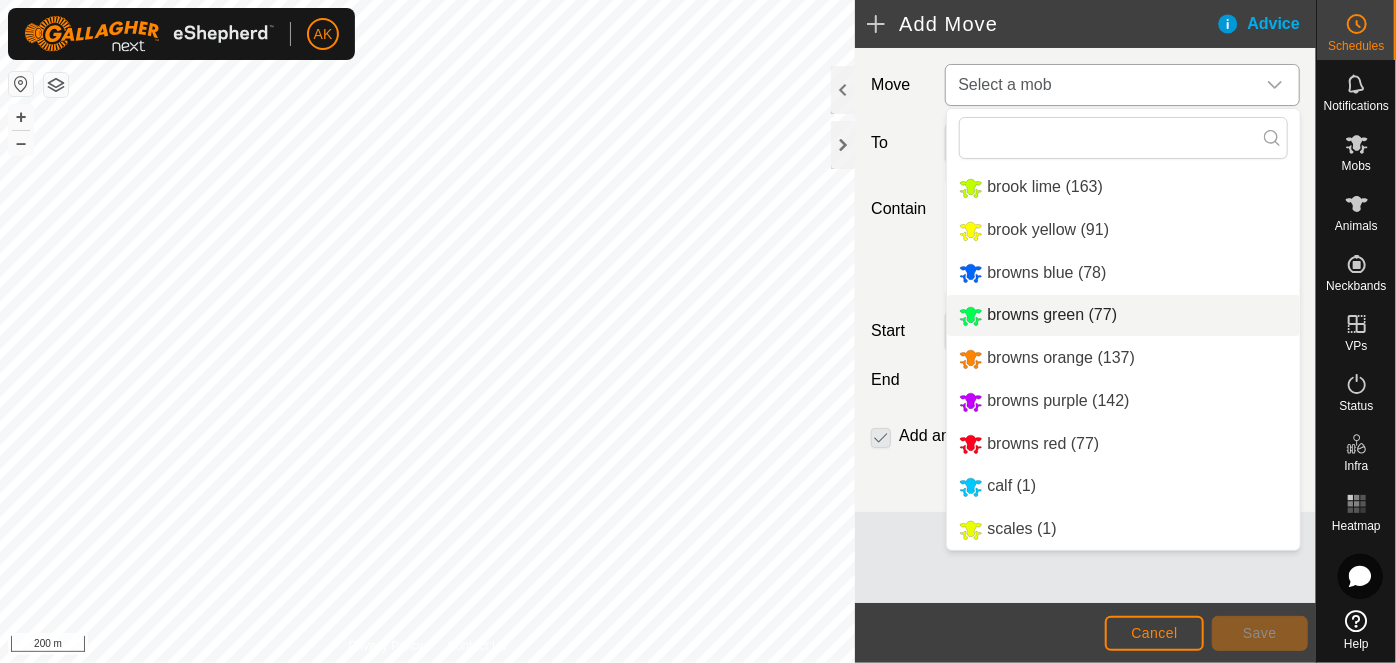 click on "browns green (77)" at bounding box center (1123, 315) 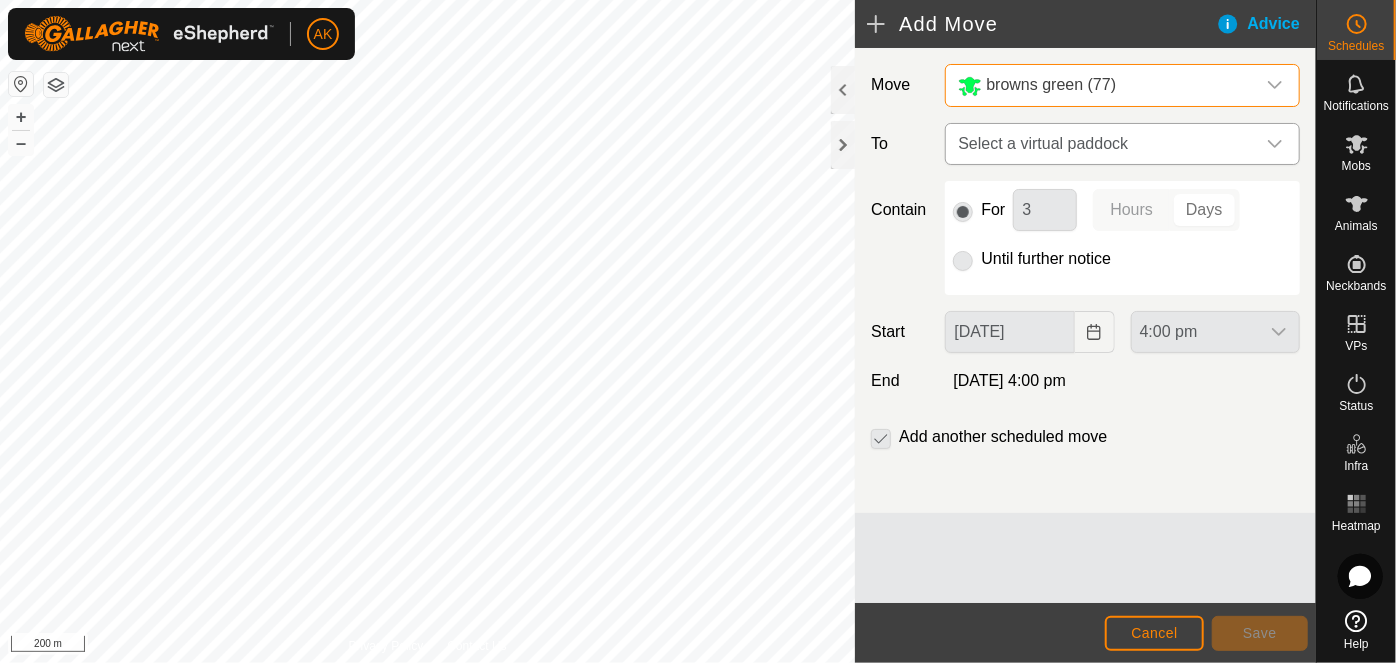 click on "Select a virtual paddock" at bounding box center [1102, 144] 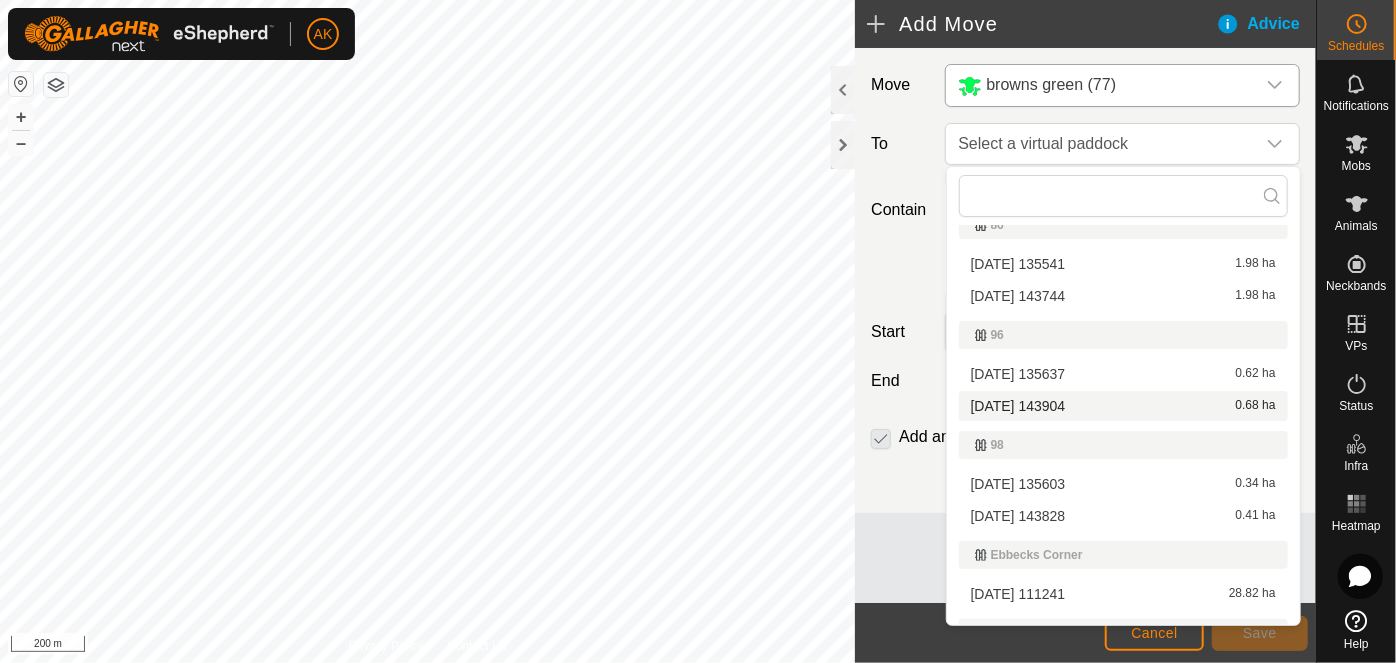 scroll, scrollTop: 213, scrollLeft: 0, axis: vertical 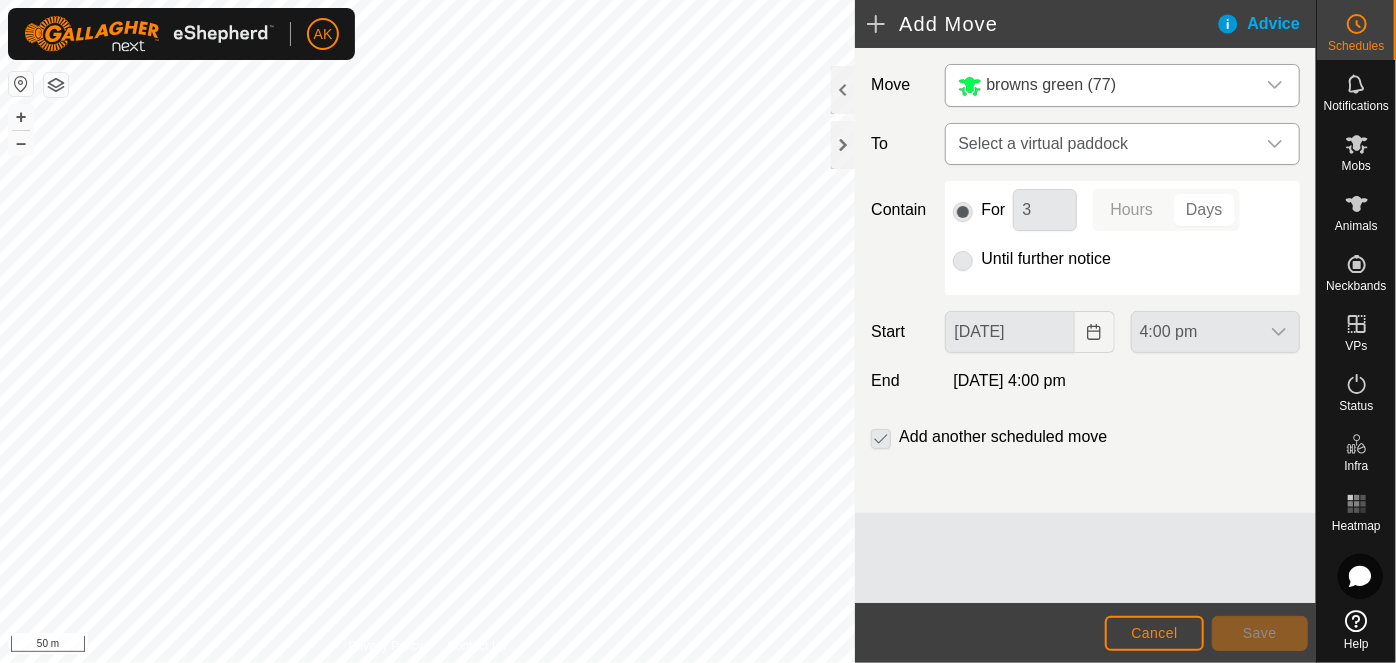 click on "Select a virtual paddock" at bounding box center (1102, 144) 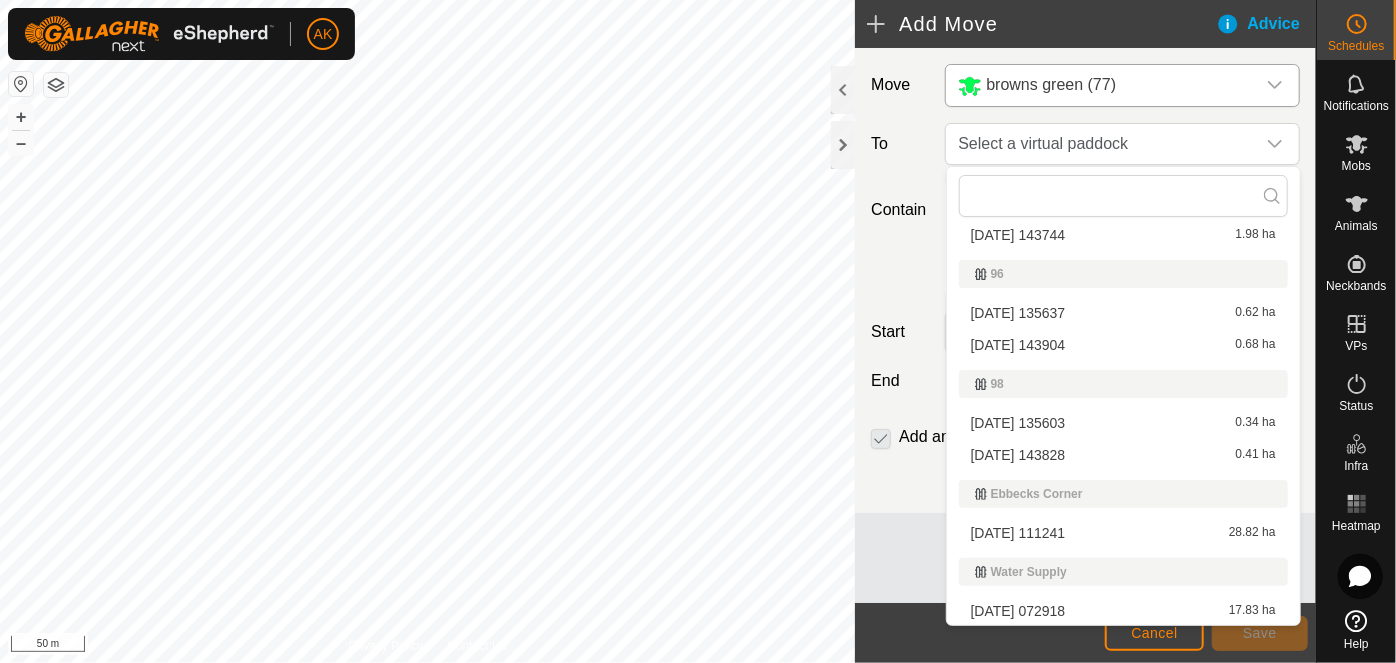 scroll, scrollTop: 304, scrollLeft: 0, axis: vertical 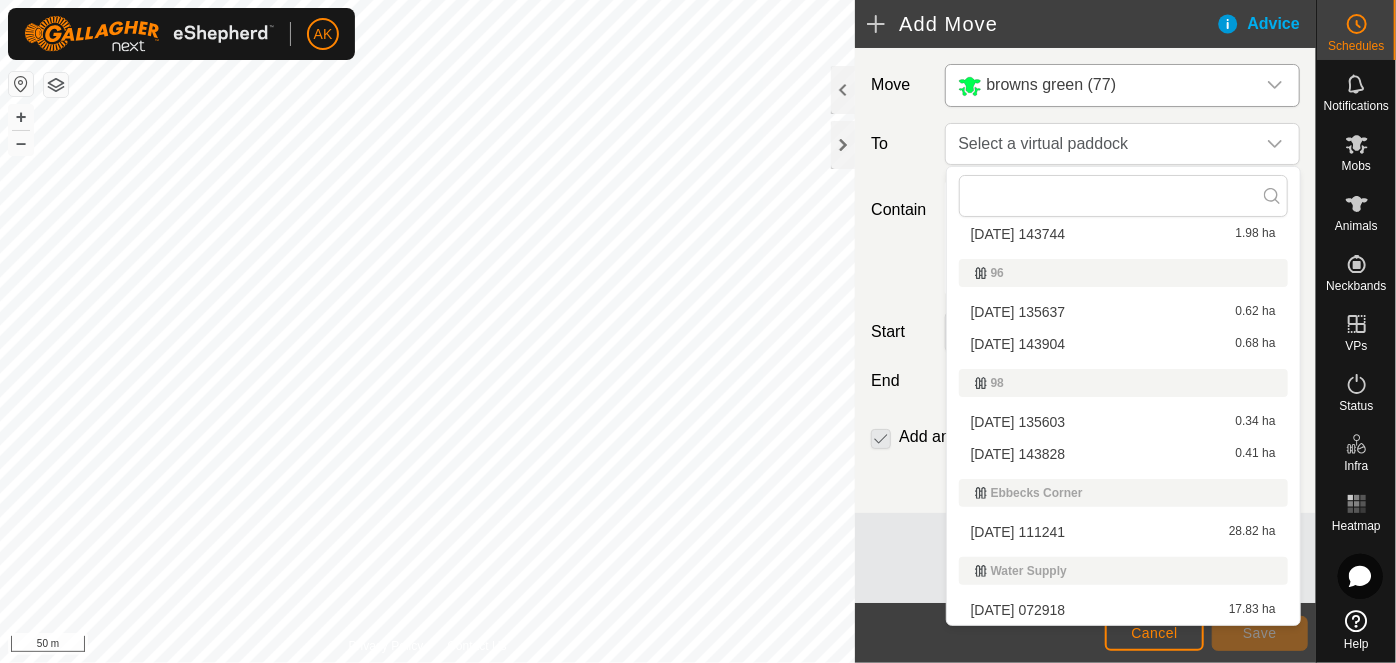 click on "Add Move  Advice Move browns green (77) To Select a virtual paddock Contain For 3 Hours Days Until further notice Start [DATE] 4:00 pm End  [DATE] 4:00 pm  Add another scheduled move Cancel Save Privacy Policy Contact Us
Effluent Pond
+ – ⇧ i 50 m" 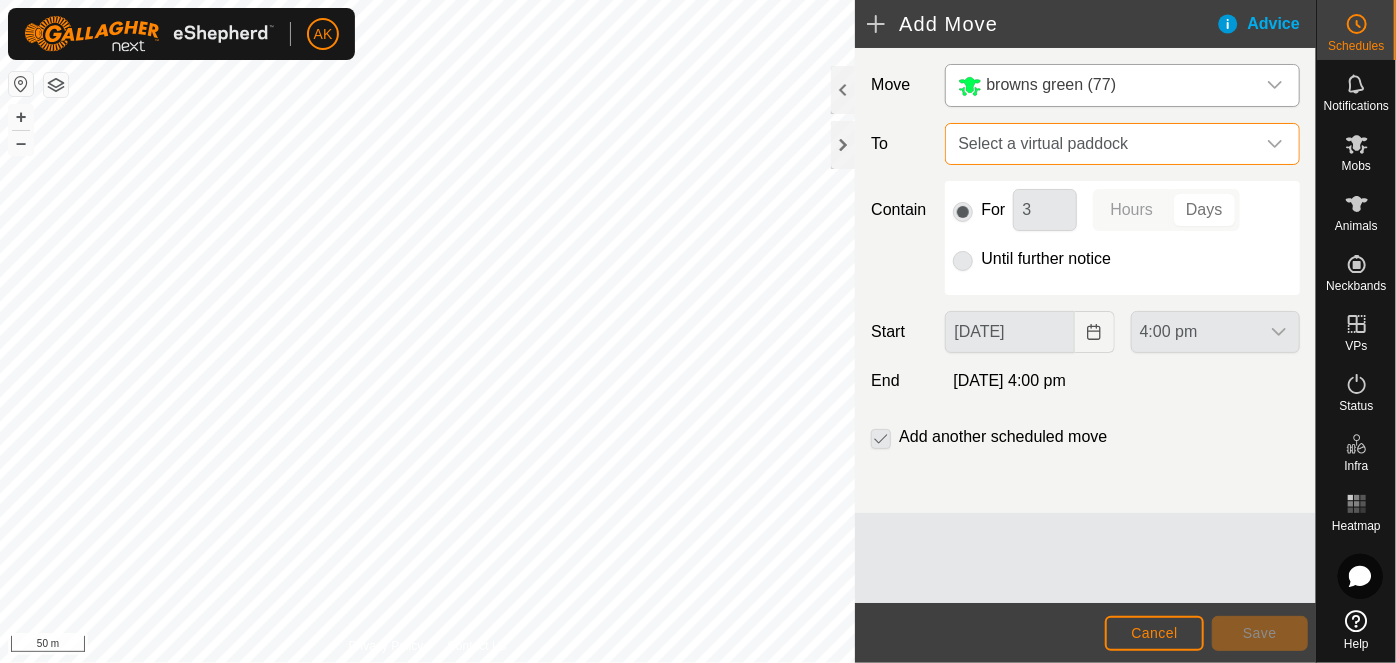click on "Select a virtual paddock" at bounding box center [1102, 144] 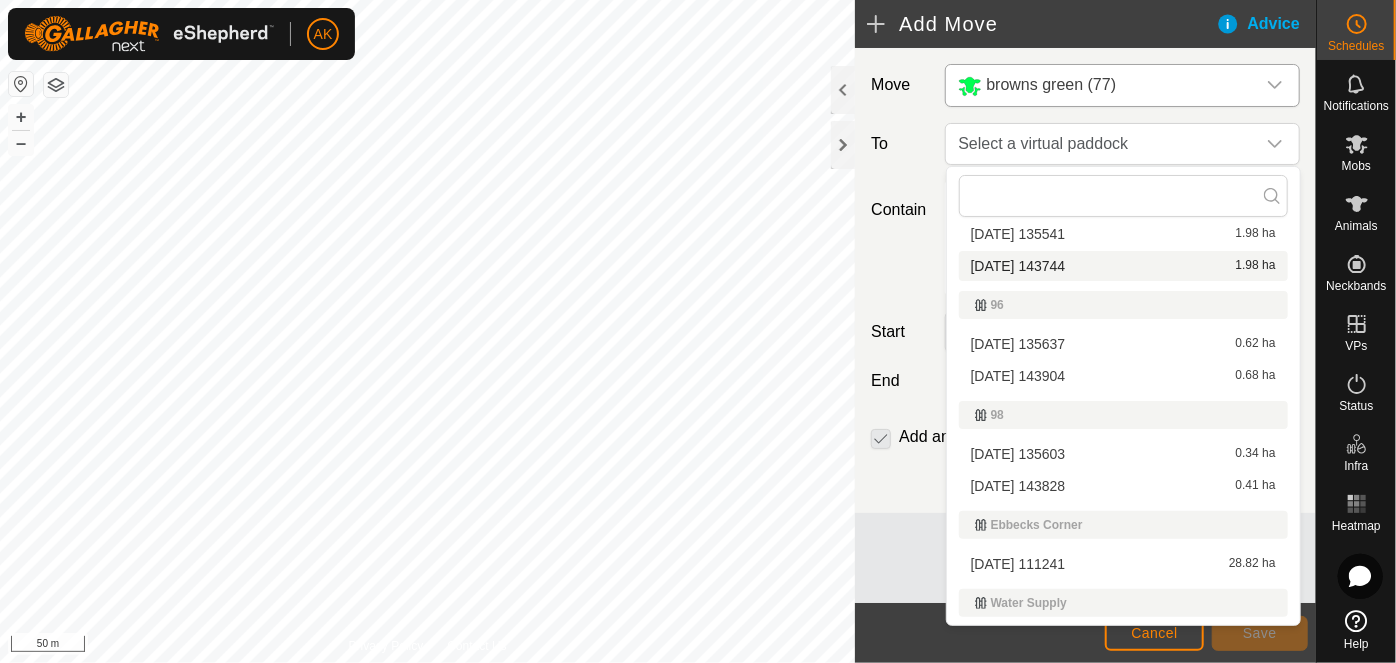 scroll, scrollTop: 304, scrollLeft: 0, axis: vertical 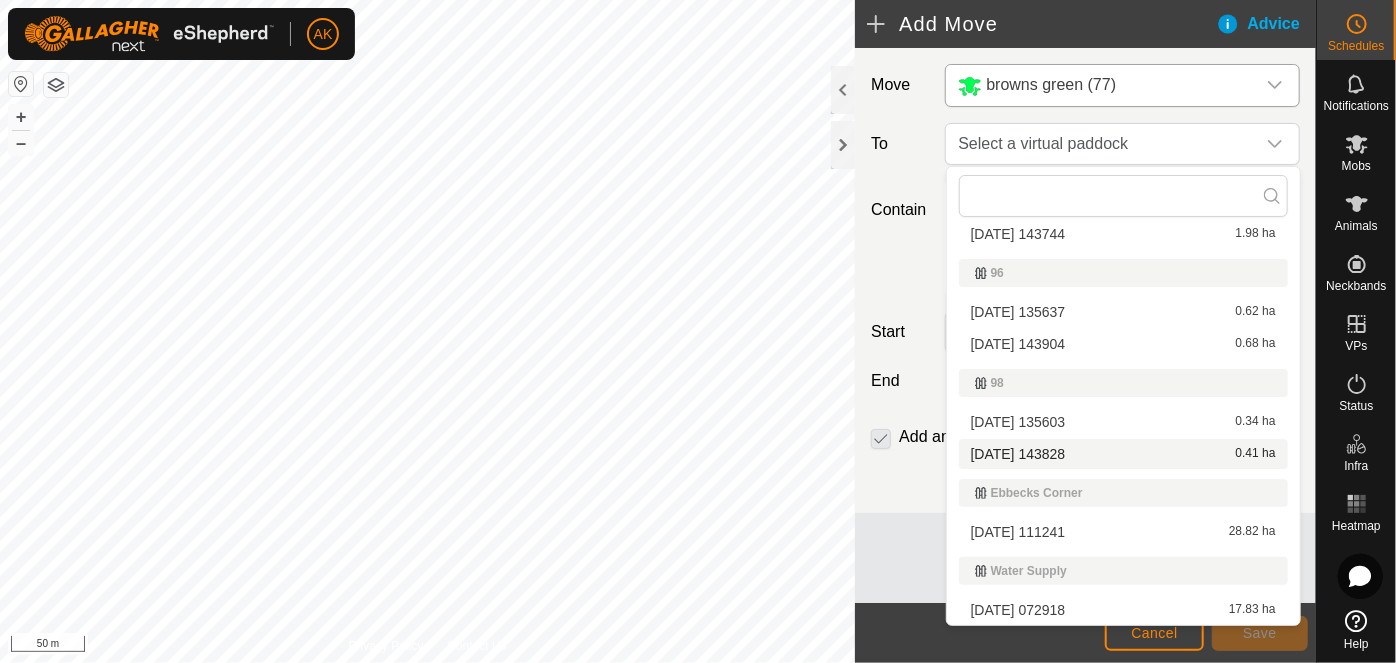 click on "[DATE] 143828  0.41 ha" at bounding box center (1123, 454) 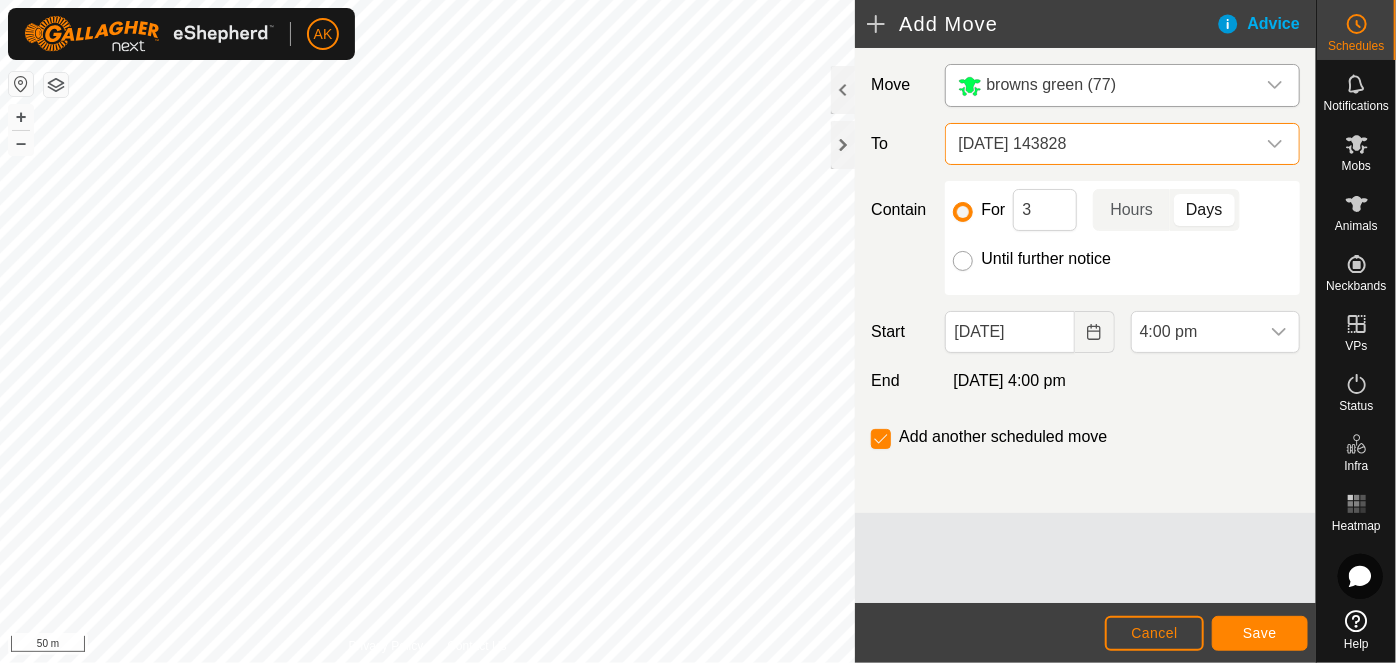 click on "Until further notice" at bounding box center (963, 261) 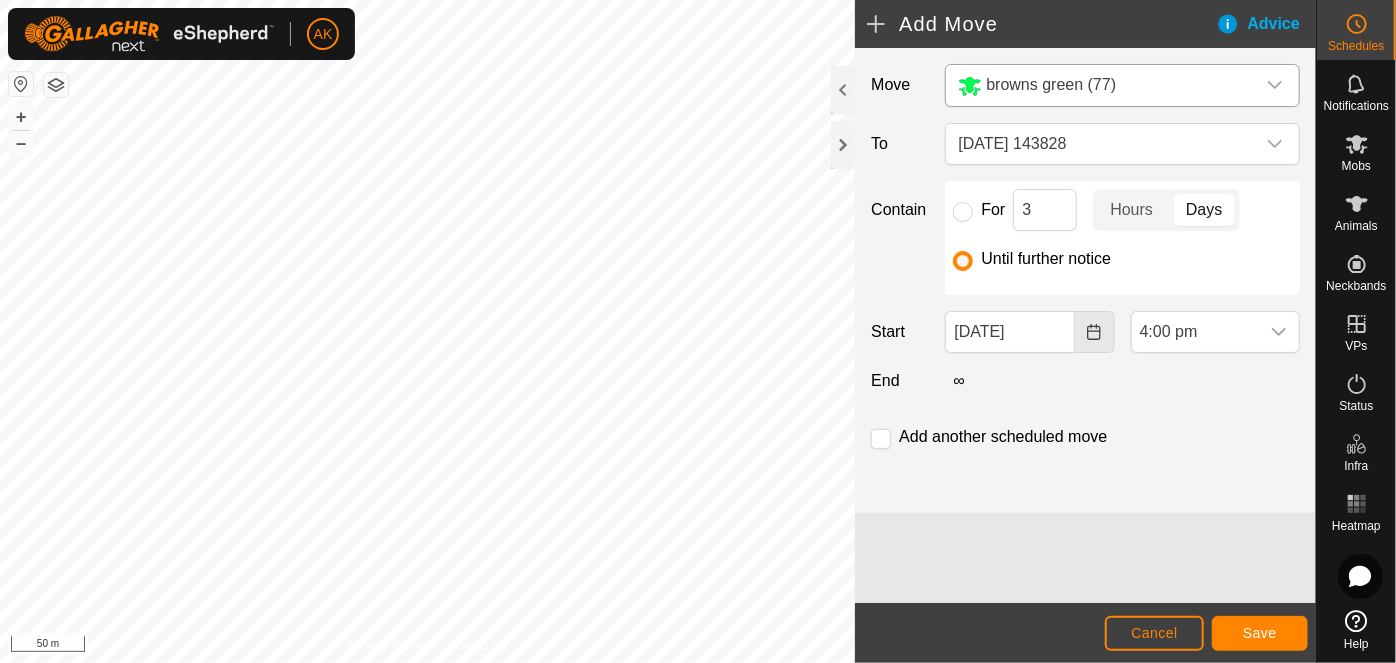 click 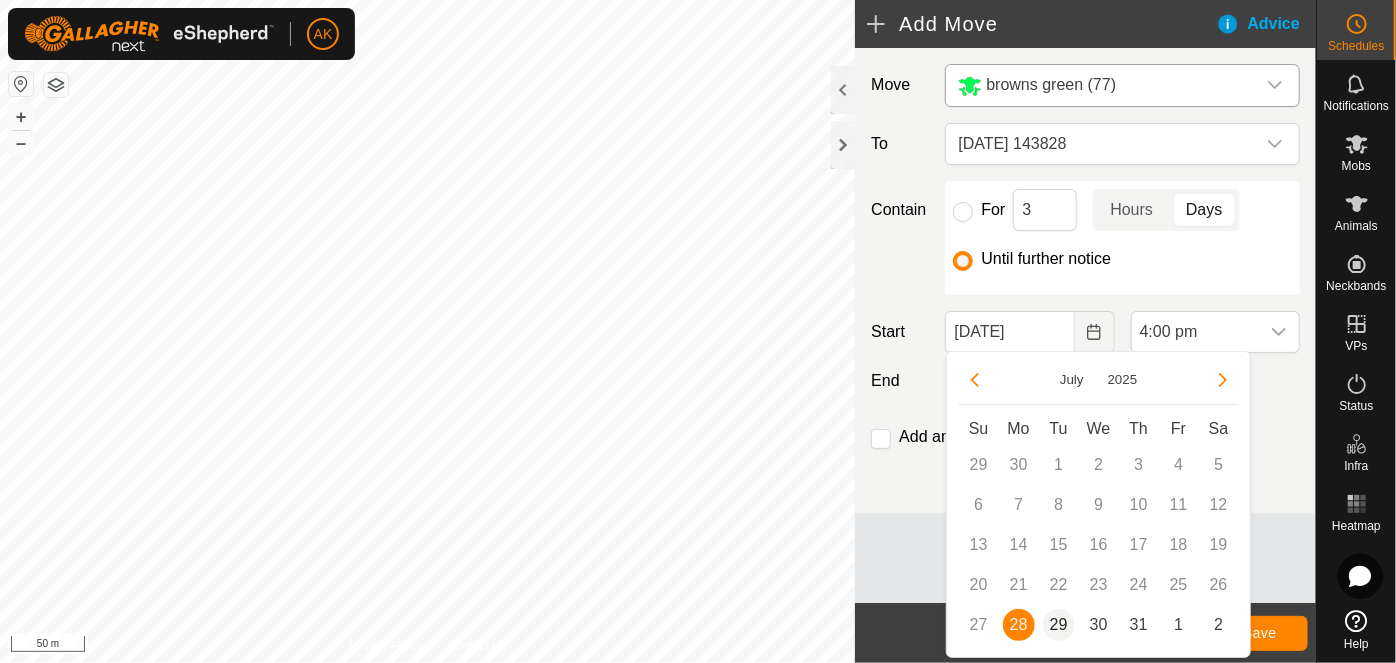 click on "29" at bounding box center (1059, 625) 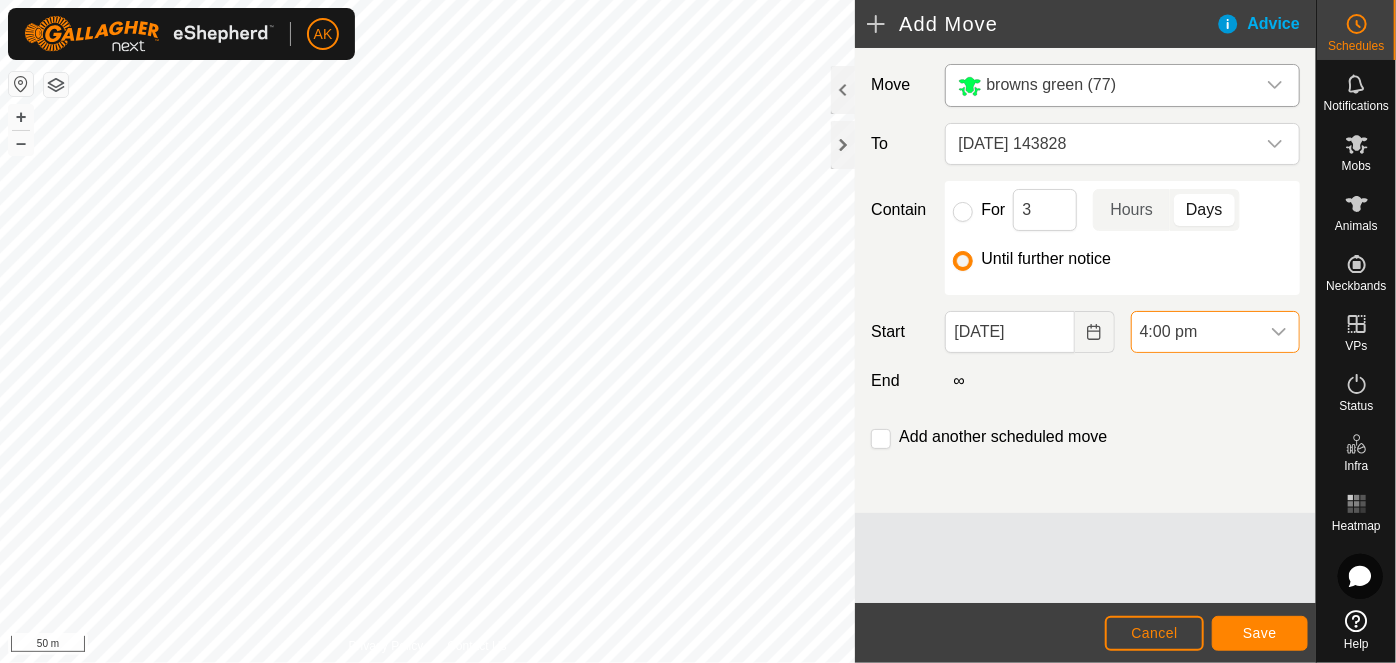 click on "4:00 pm" at bounding box center (1195, 332) 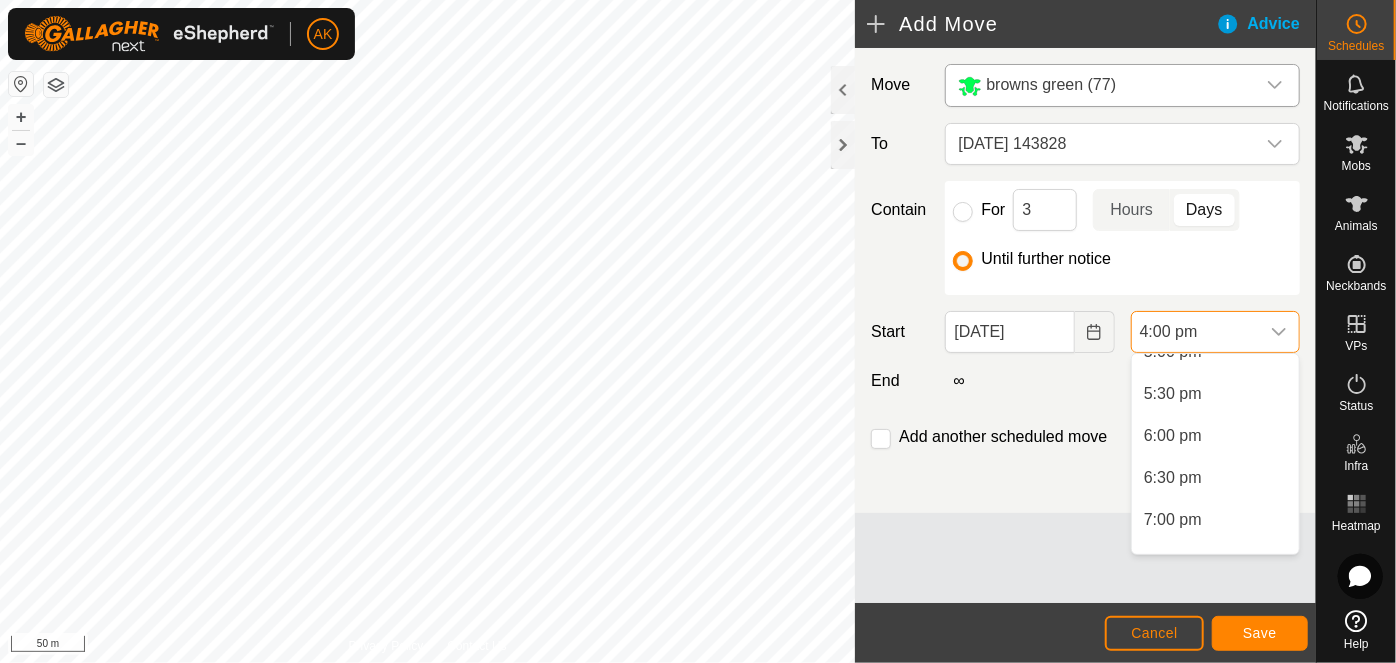 scroll, scrollTop: 1539, scrollLeft: 0, axis: vertical 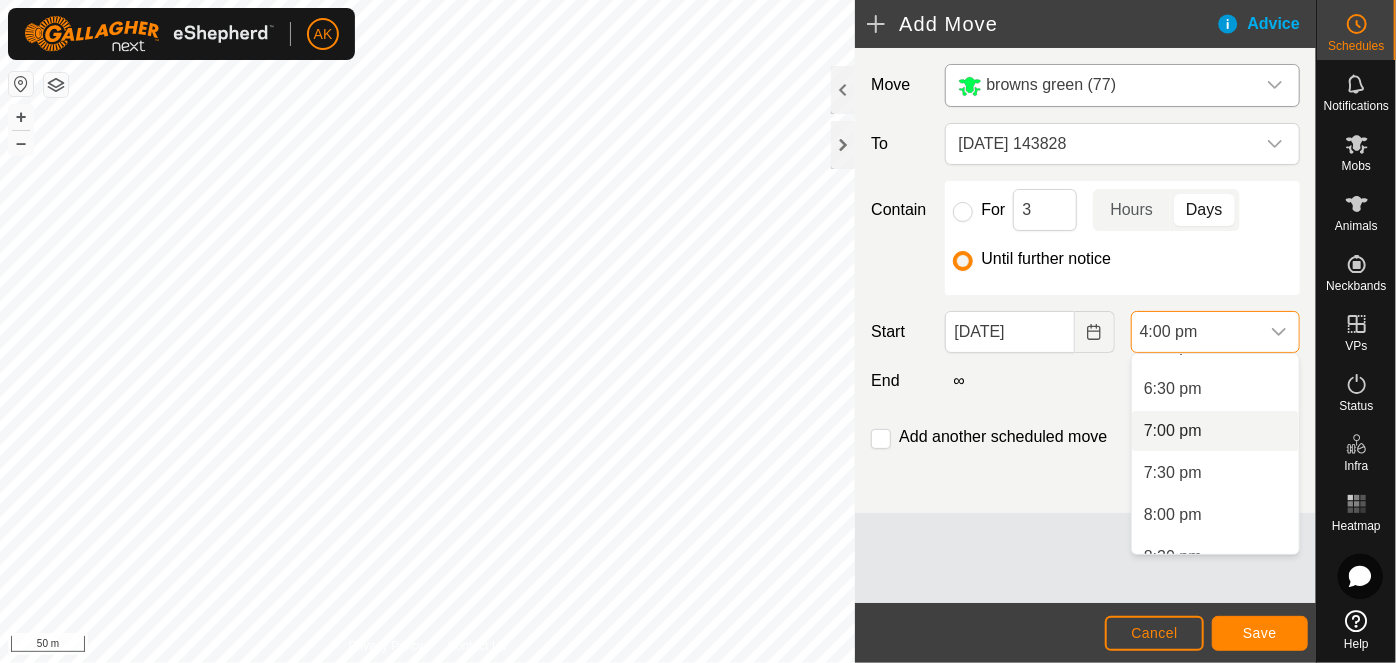 click on "7:00 pm" at bounding box center [1215, 431] 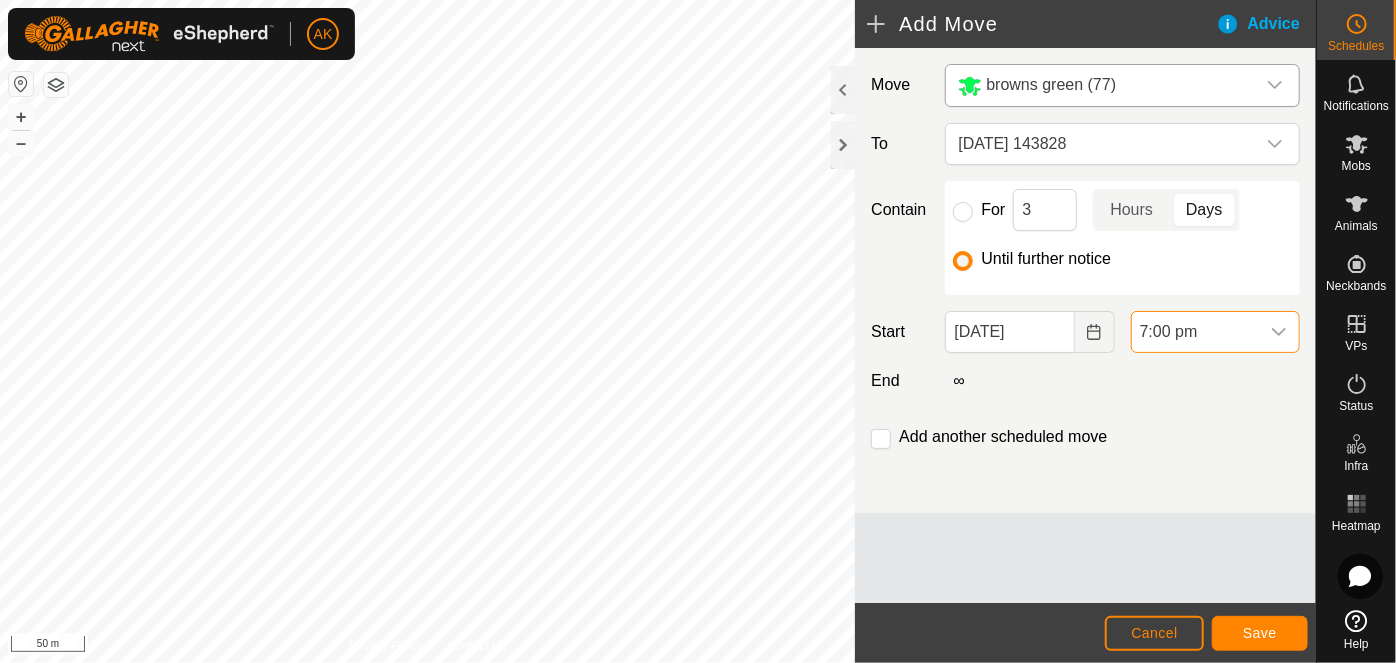 scroll, scrollTop: 1344, scrollLeft: 0, axis: vertical 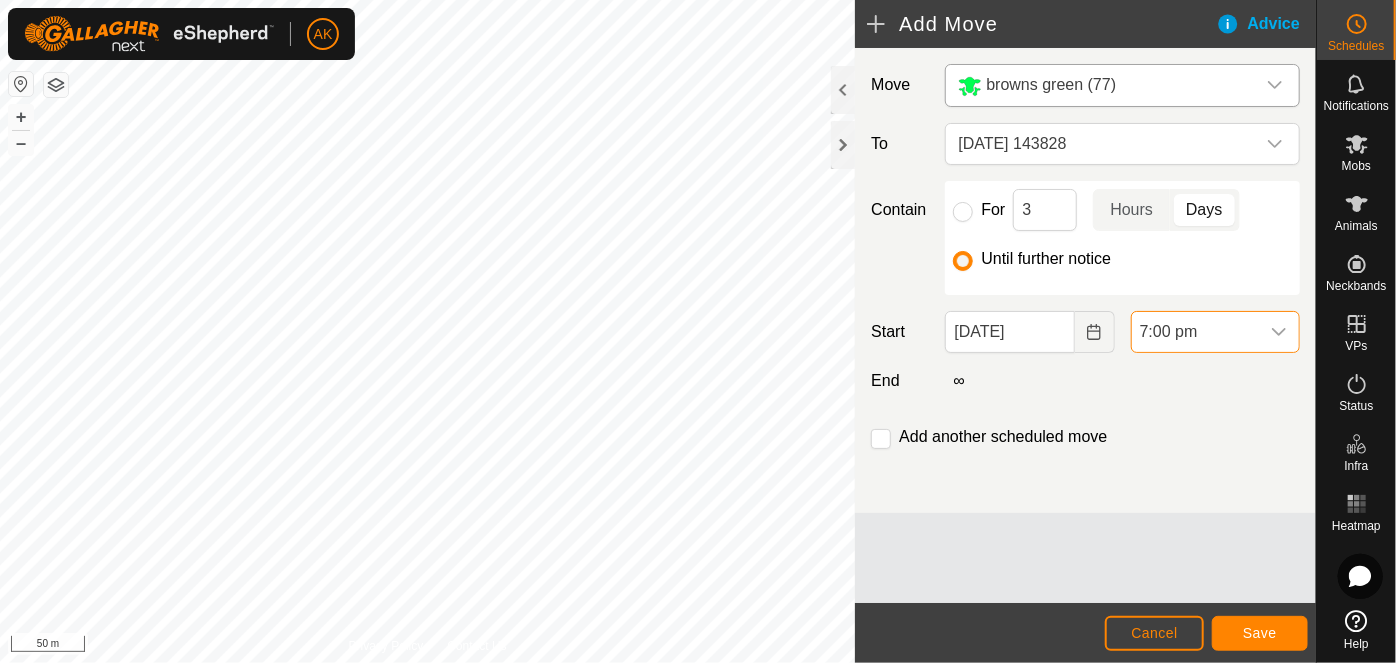 click on "7:00 pm" at bounding box center (1195, 332) 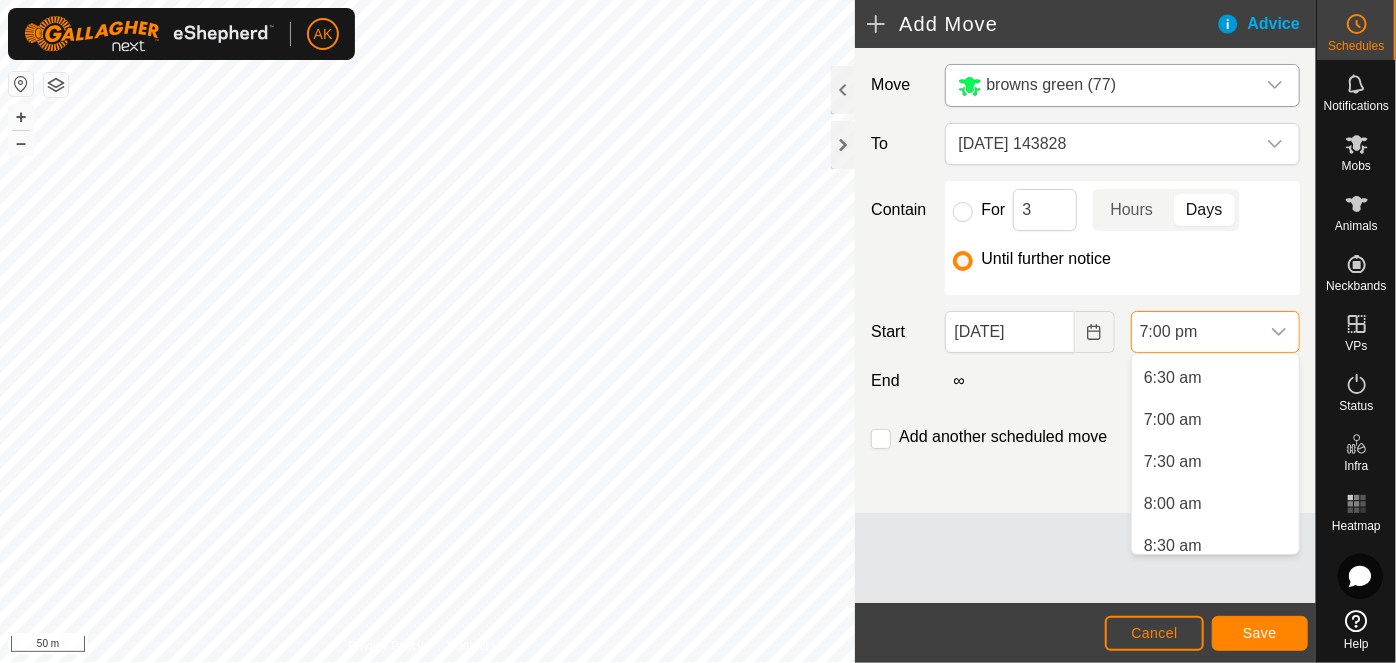 scroll, scrollTop: 519, scrollLeft: 0, axis: vertical 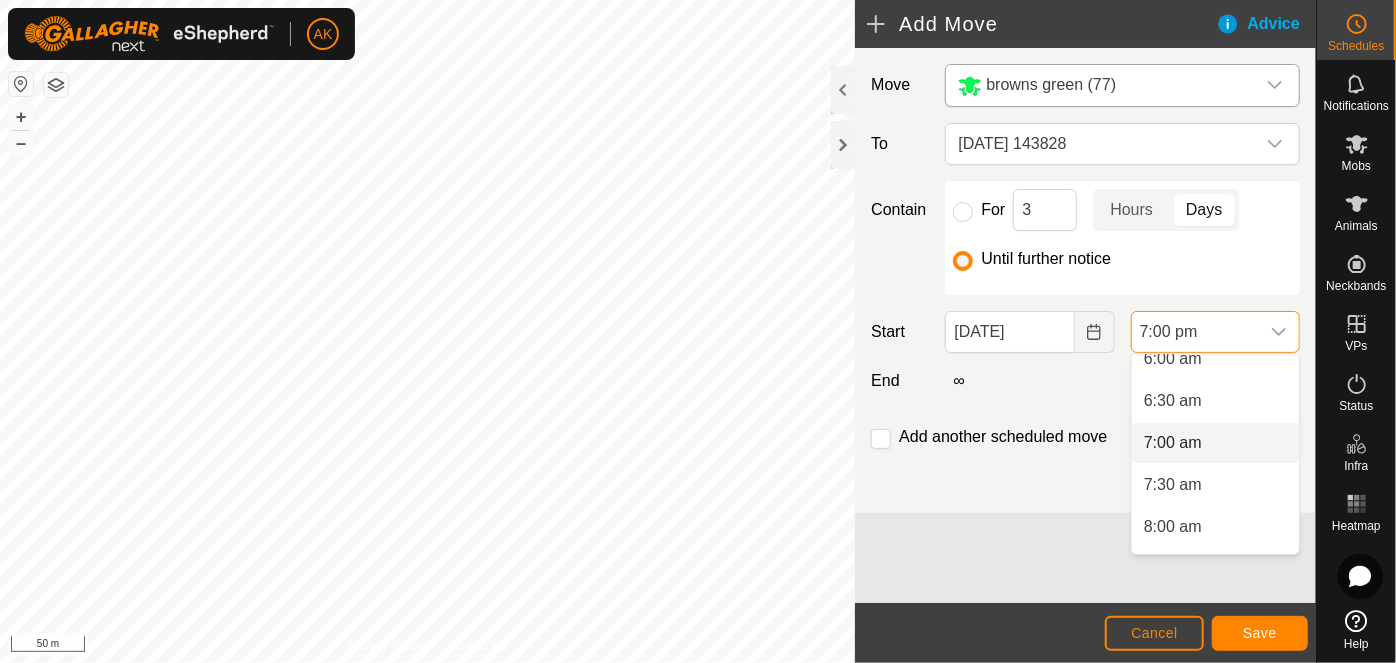 click on "7:00 am" at bounding box center [1215, 443] 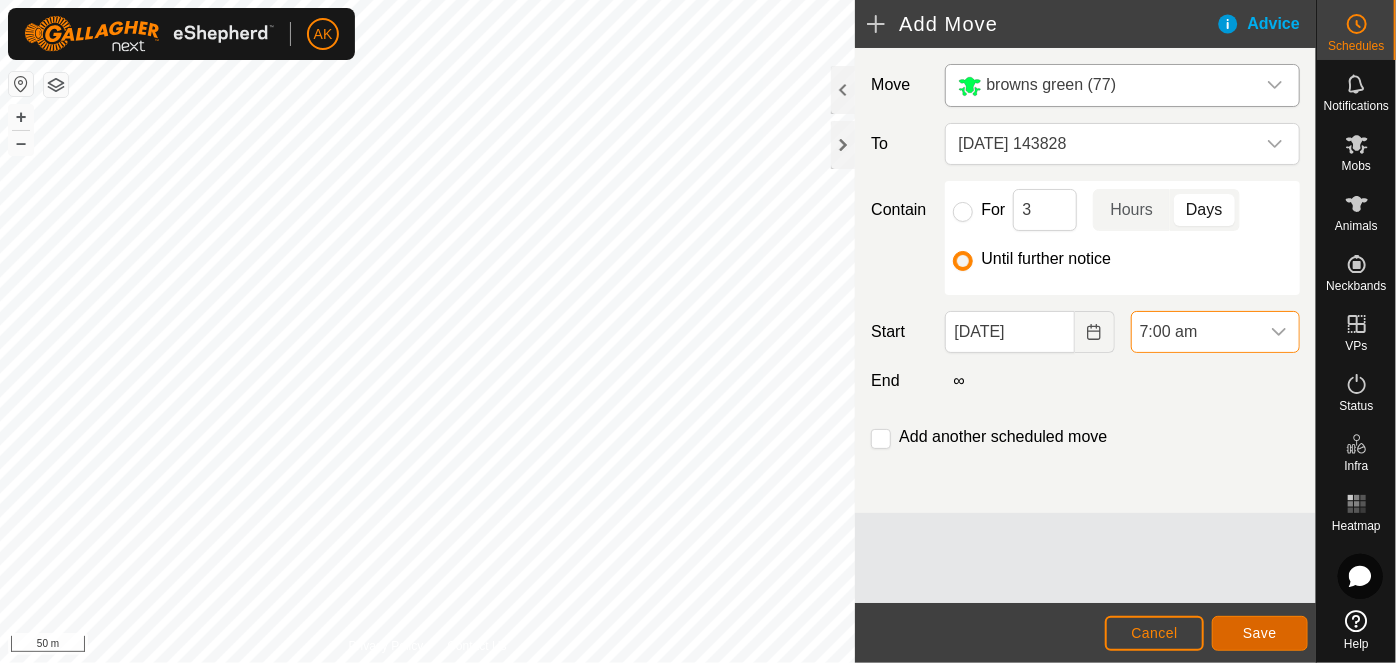 click on "Save" 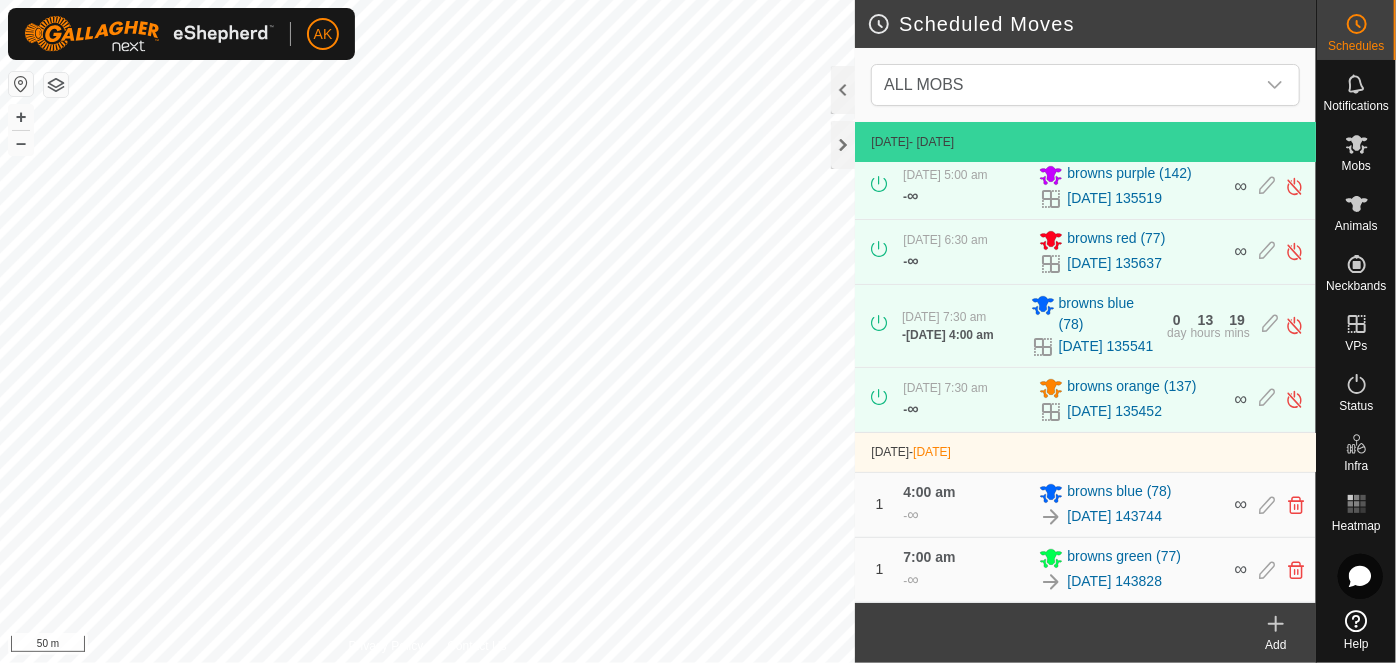 scroll, scrollTop: 22, scrollLeft: 0, axis: vertical 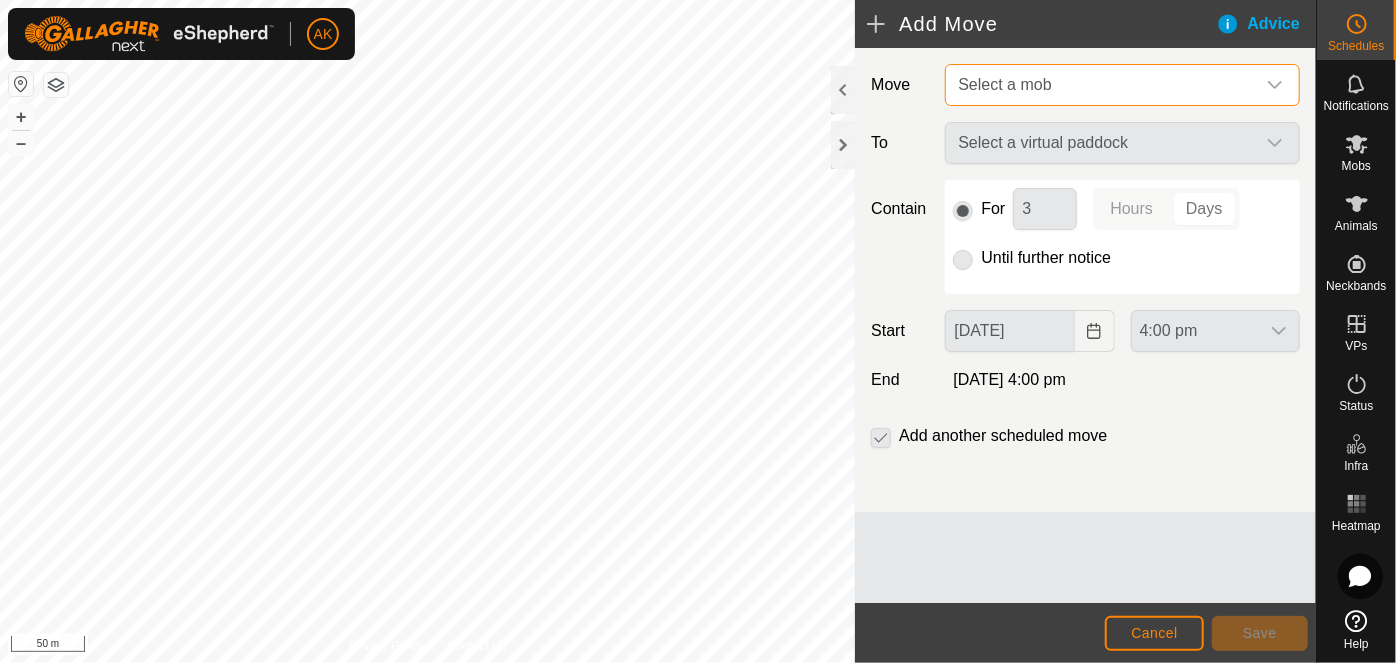 click on "Select a mob" at bounding box center (1004, 84) 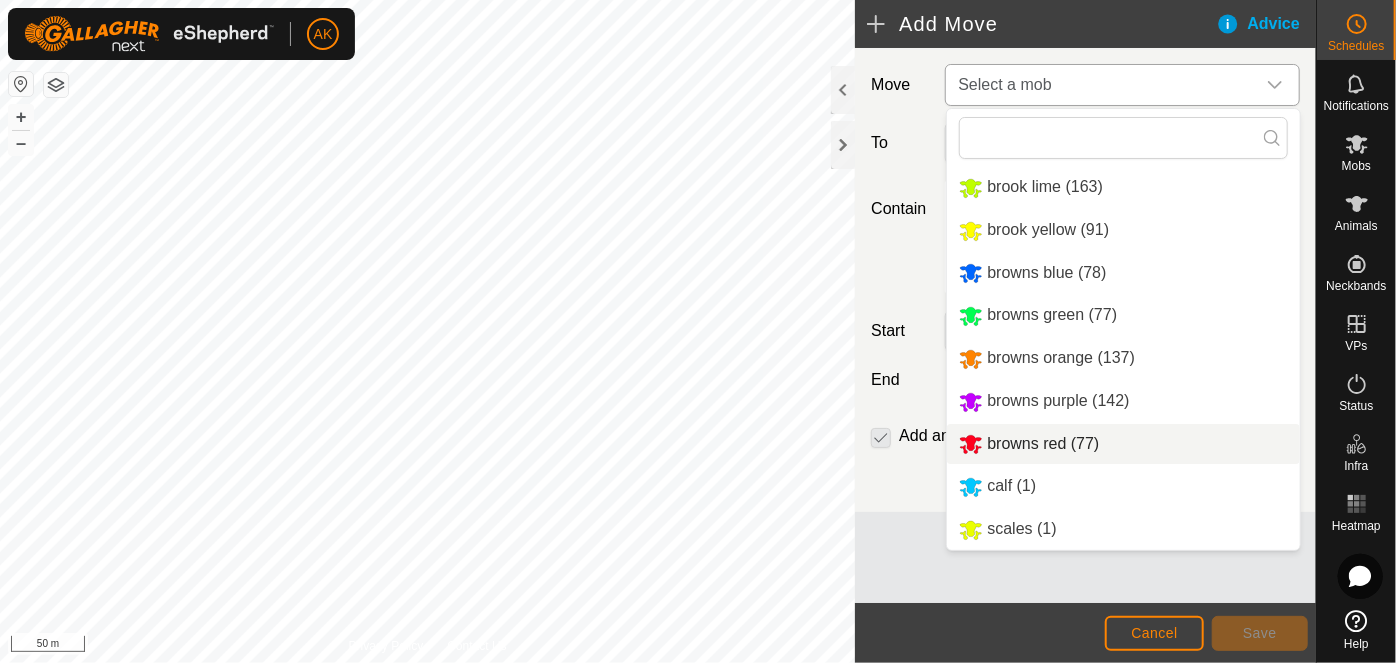 click on "browns red (77)" at bounding box center (1123, 444) 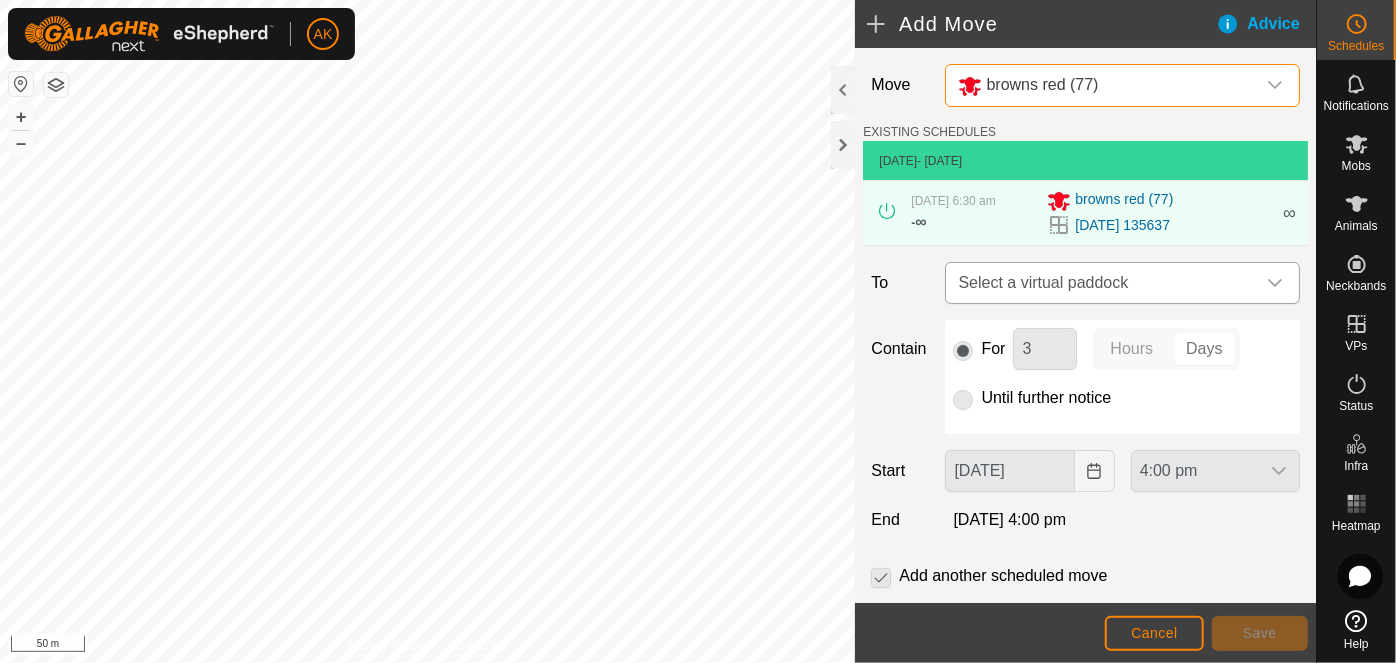click on "Select a virtual paddock" at bounding box center [1102, 283] 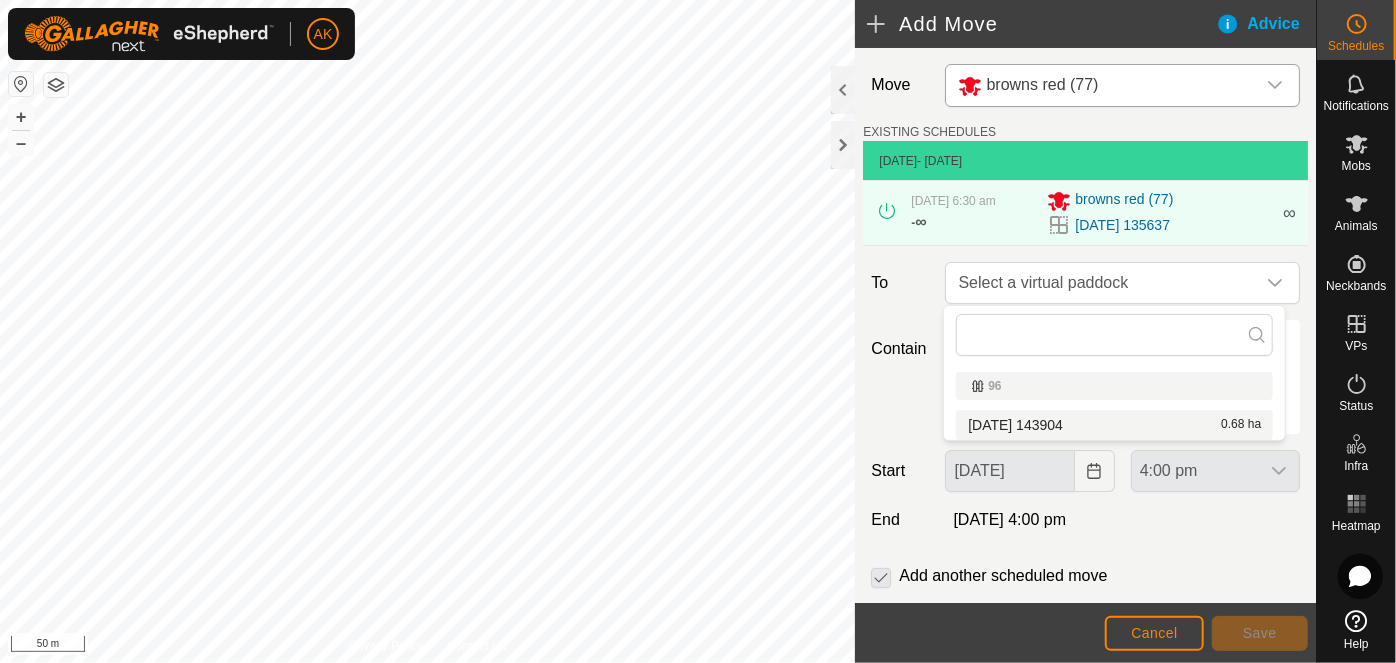 click on "[DATE] 143904  0.68 ha" at bounding box center [1114, 425] 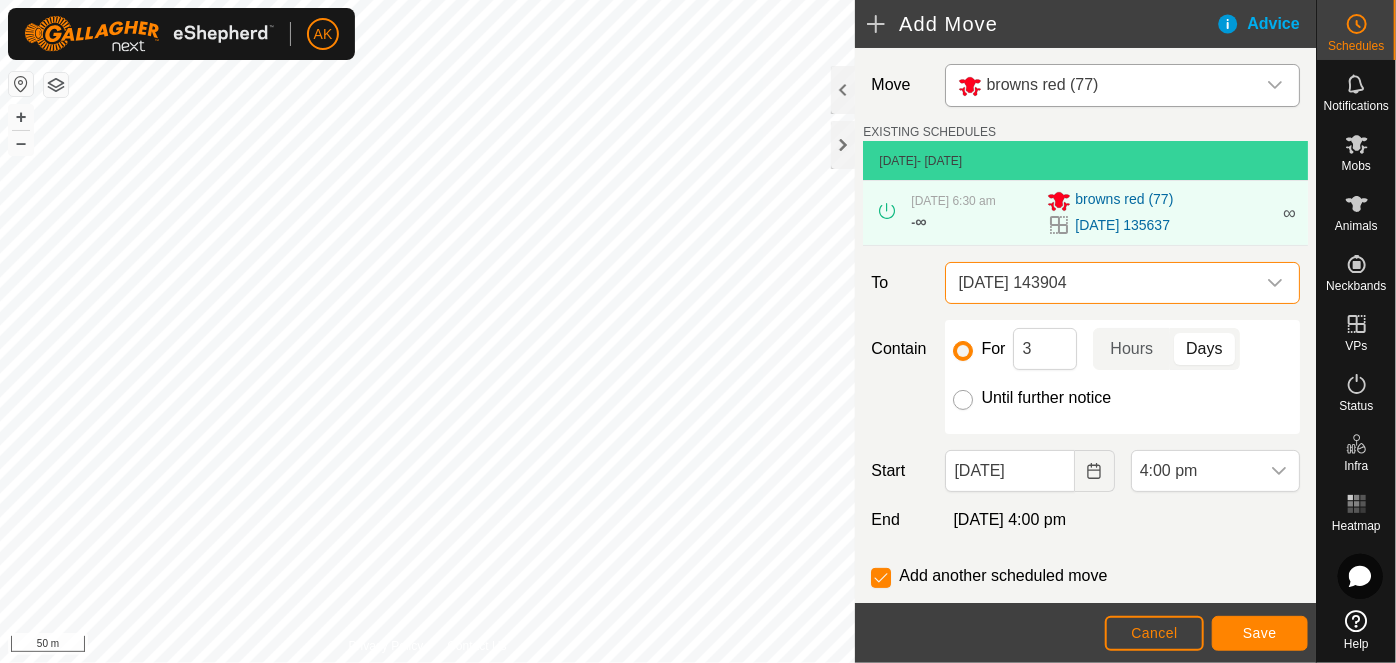 click on "Until further notice" at bounding box center [963, 400] 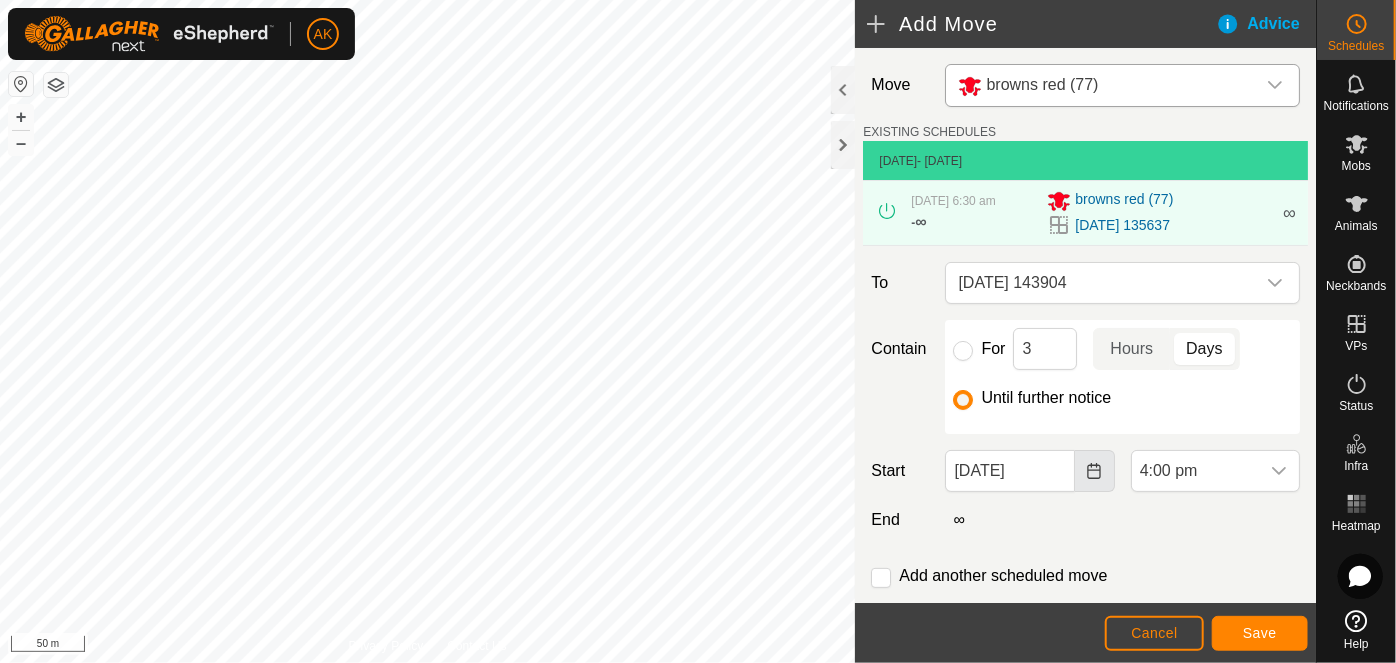 click 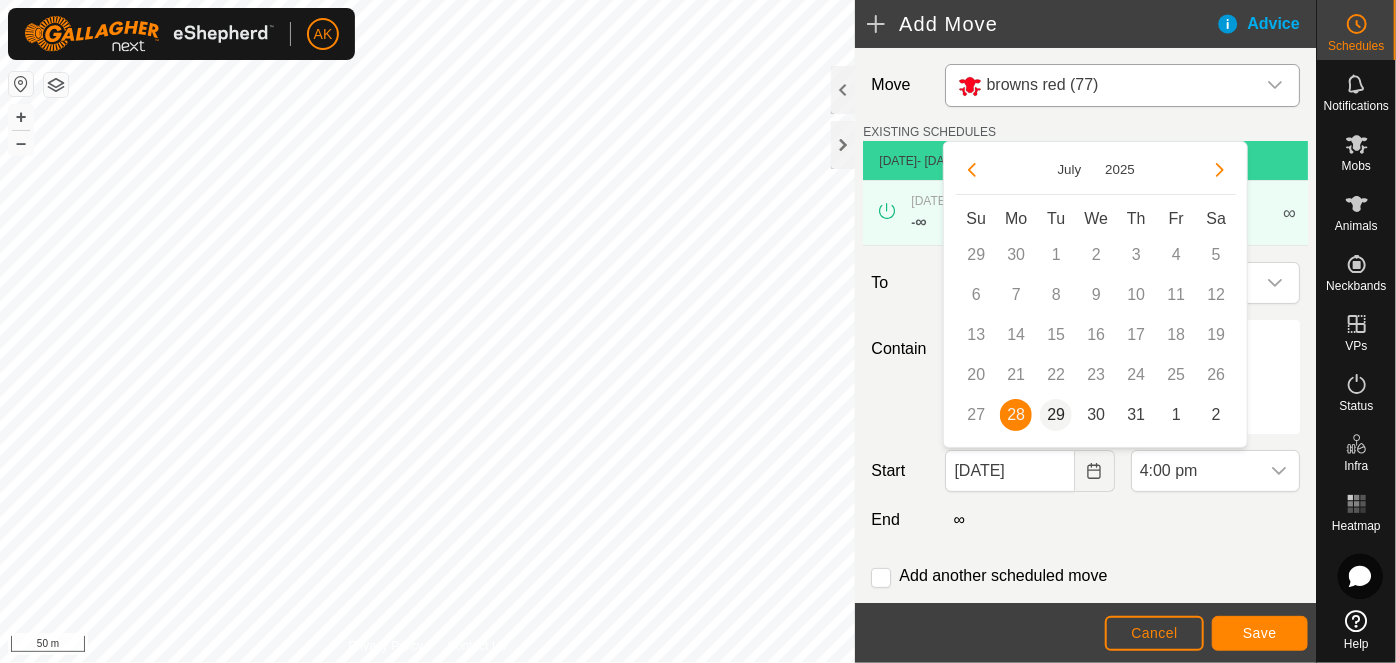 click on "29" at bounding box center (1056, 415) 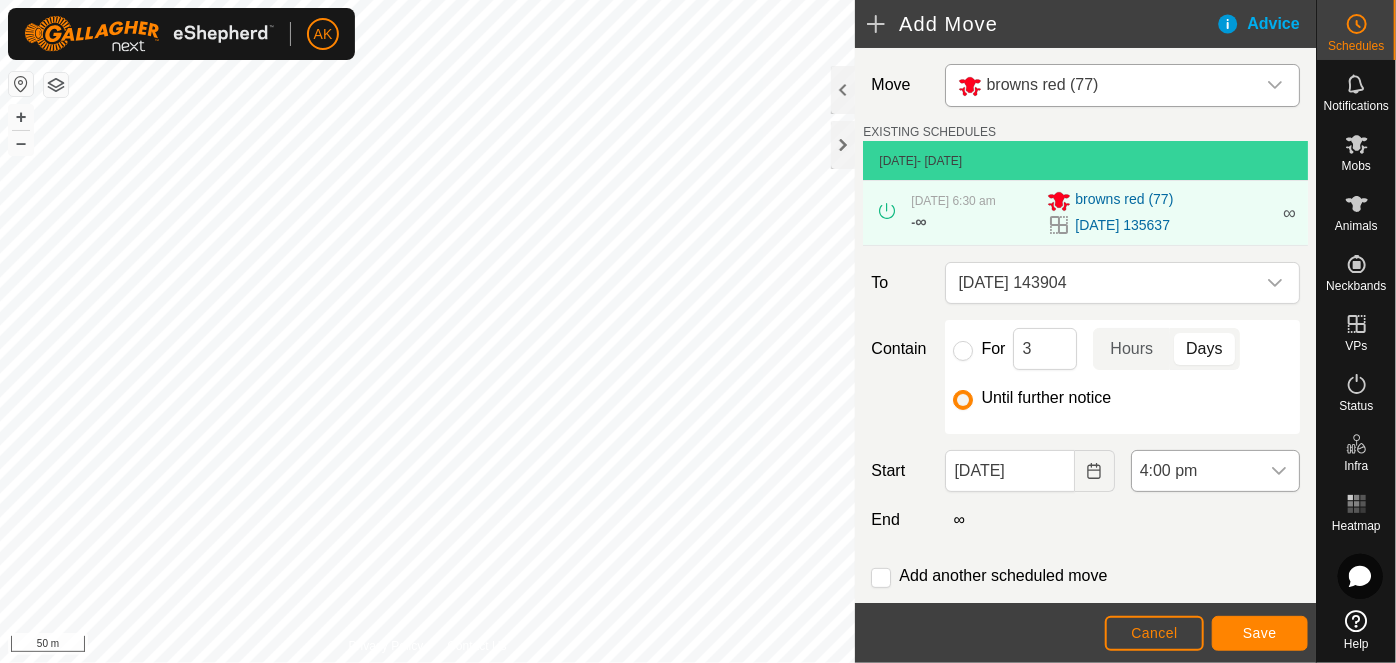 click on "4:00 pm" at bounding box center [1195, 471] 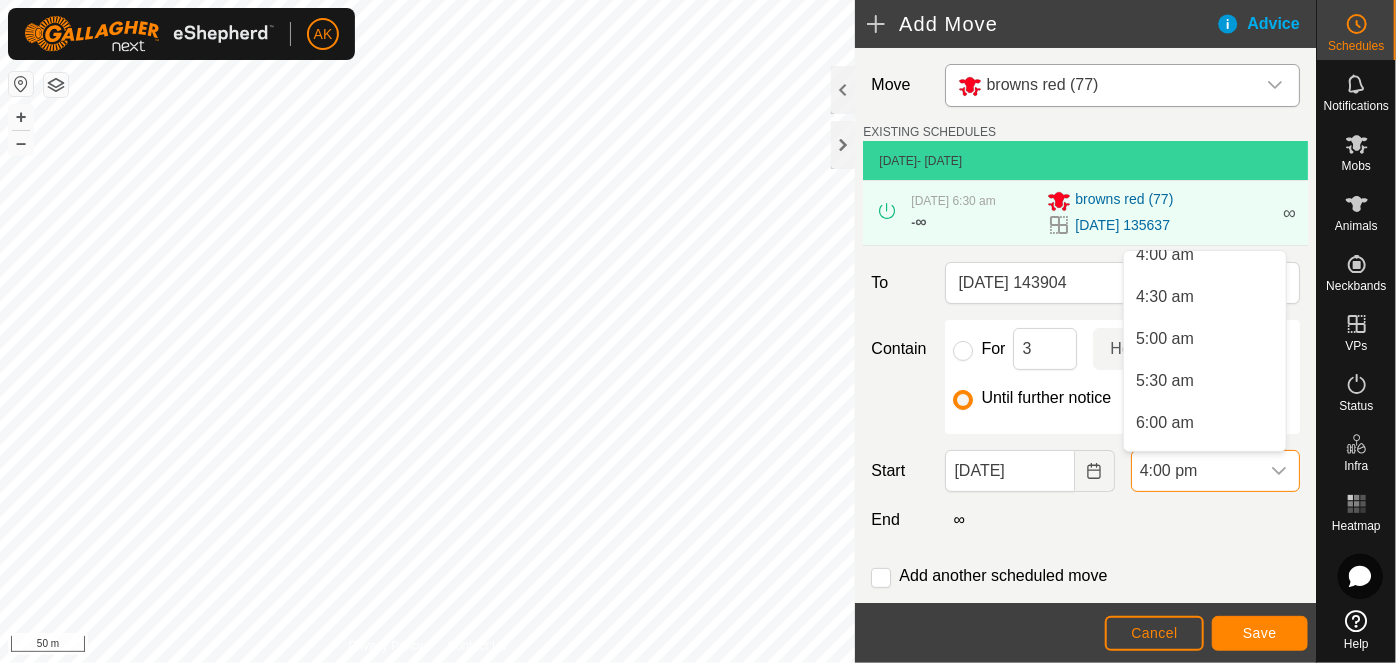 scroll, scrollTop: 456, scrollLeft: 0, axis: vertical 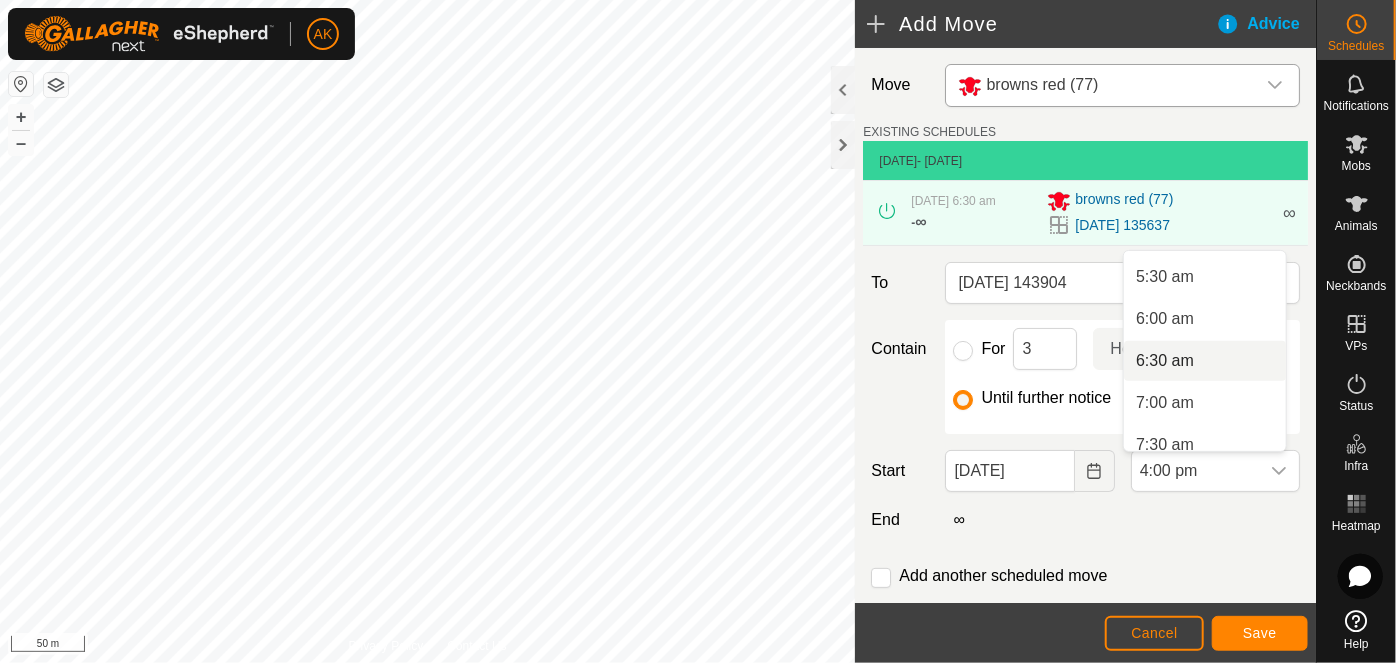 click on "6:30 am" at bounding box center (1205, 361) 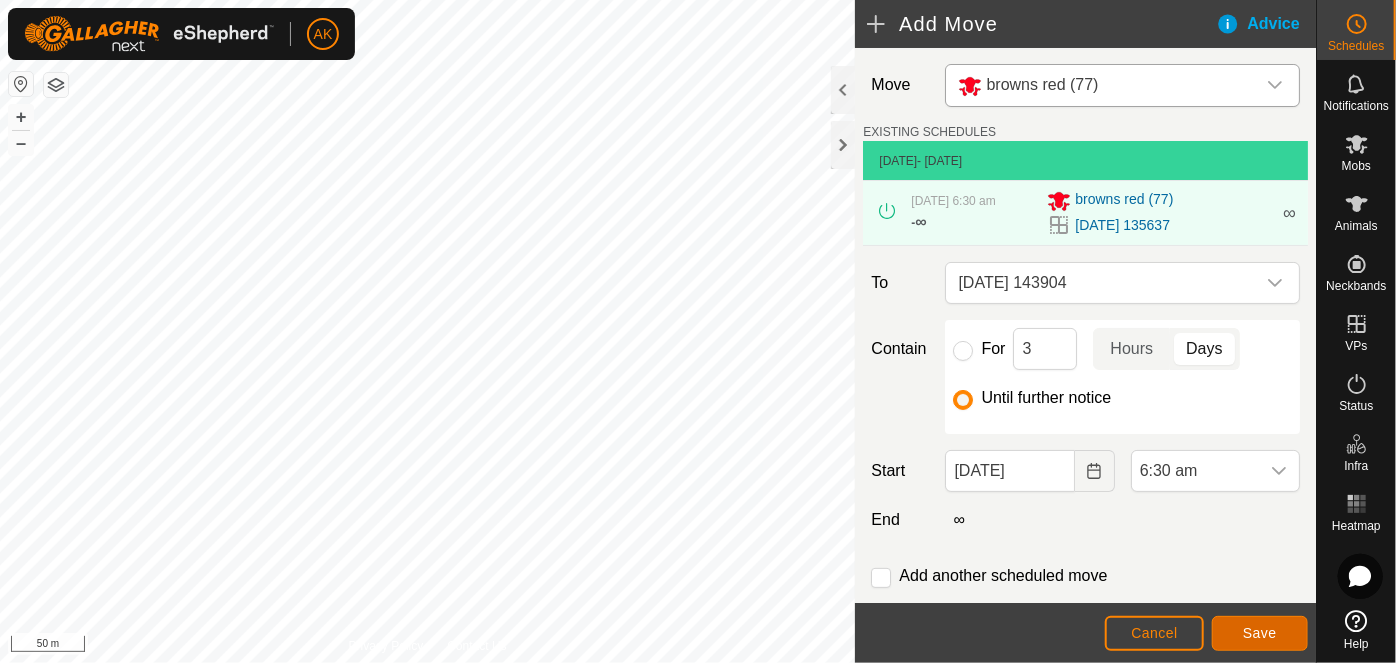 click on "Save" 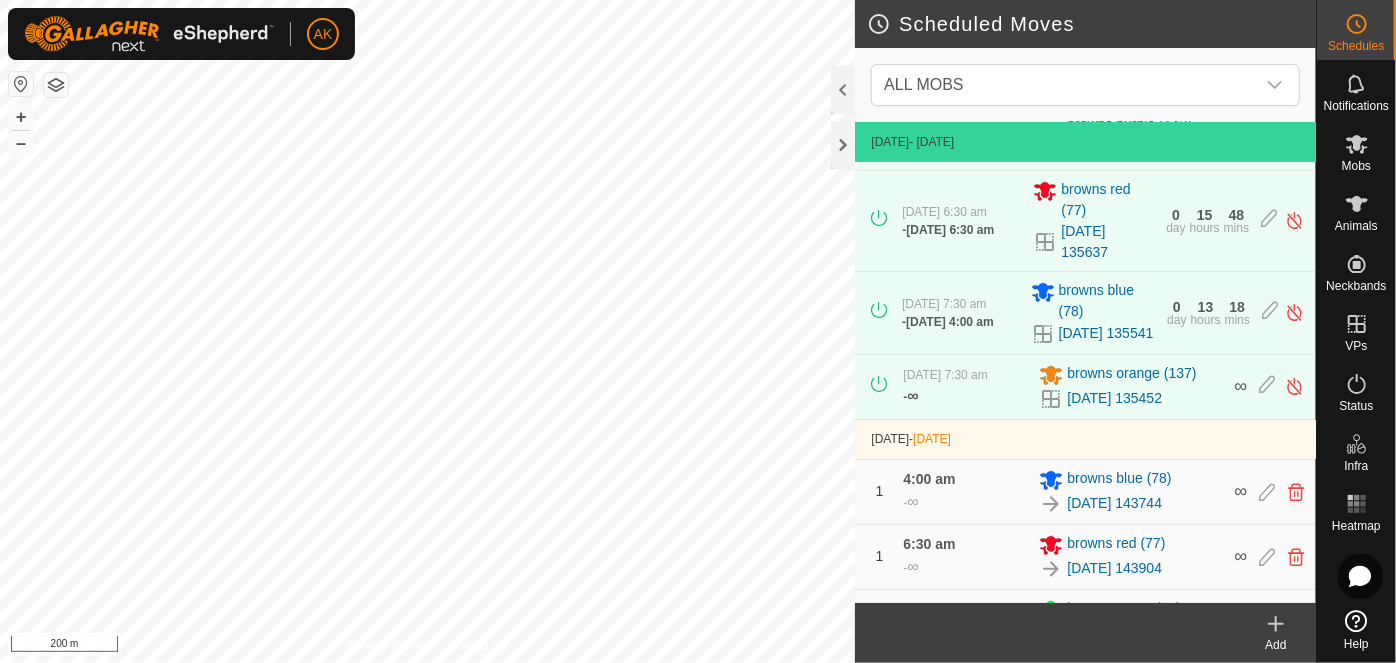 scroll, scrollTop: 111, scrollLeft: 0, axis: vertical 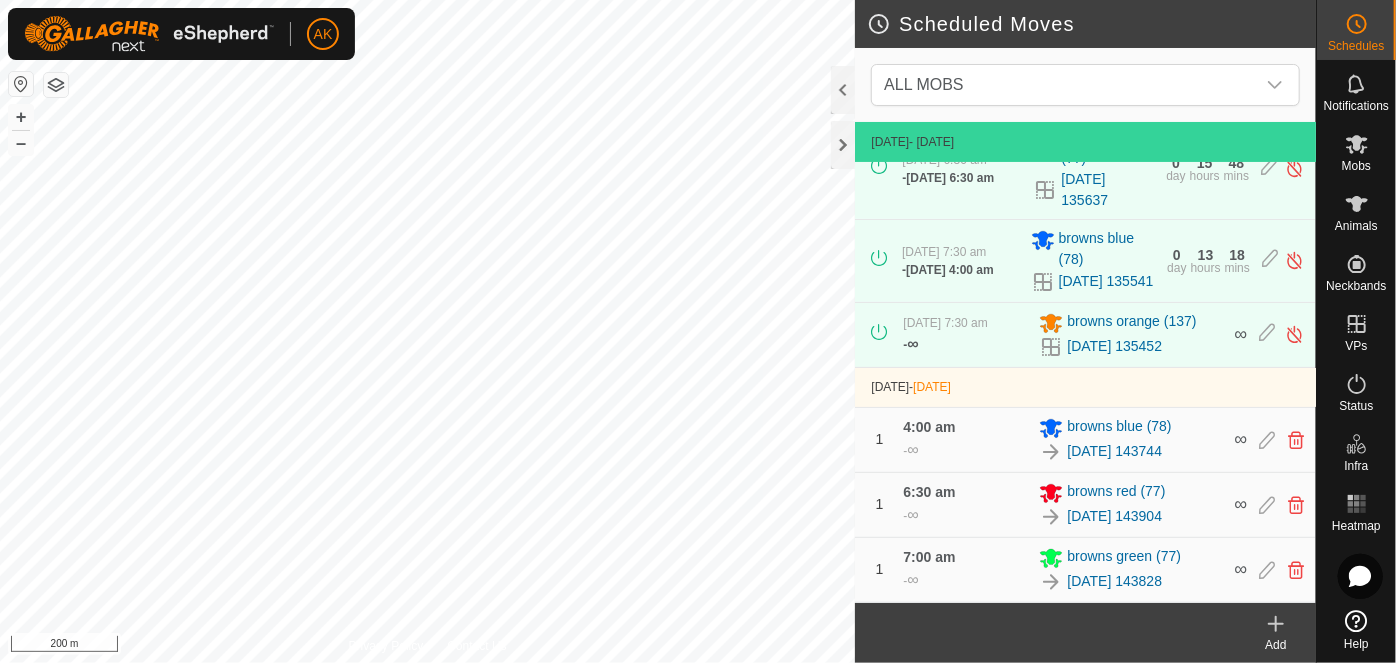 click on "Scheduled Moves  ALL MOBS  [DATE]  - [DATE] [DATE] 5:00 am   -  ∞ browns purple [PHONE_NUMBER][DATE] 135519 ∞ [DATE] 6:30 am   -  [DATE] 6:30 am browns red [PHONE_NUMBER][DATE] 135637 0  day  15  hours  48  mins  [DATE] 7:30 am   -  [DATE] 4:00 am browns blue [PHONE_NUMBER][DATE] 135541 0  day  13  hours  18  mins  [DATE] 7:30 am   -  ∞ browns orange [PHONE_NUMBER][DATE] 135452 ∞  [DATE]  -  [DATE] 1 4:00 am  -  ∞ browns blue [PHONE_NUMBER][DATE] 143744 ∞ 1 6:30 am  -  ∞ browns red [PHONE_NUMBER][DATE] 143904 ∞ 1 7:00 am  -  ∞ browns green [PHONE_NUMBER][DATE] 143828 ∞  Add  Privacy Policy Contact Us
Effluent Pond
+ – ⇧ i 200 m" 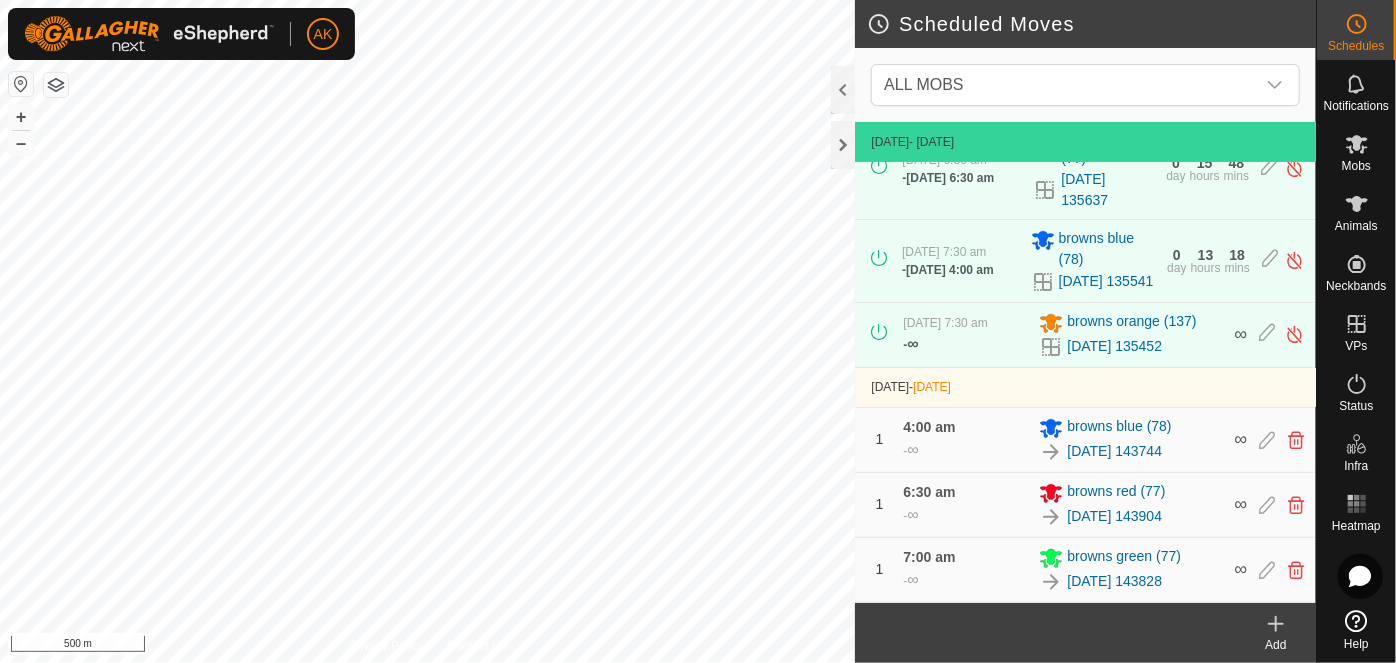 click 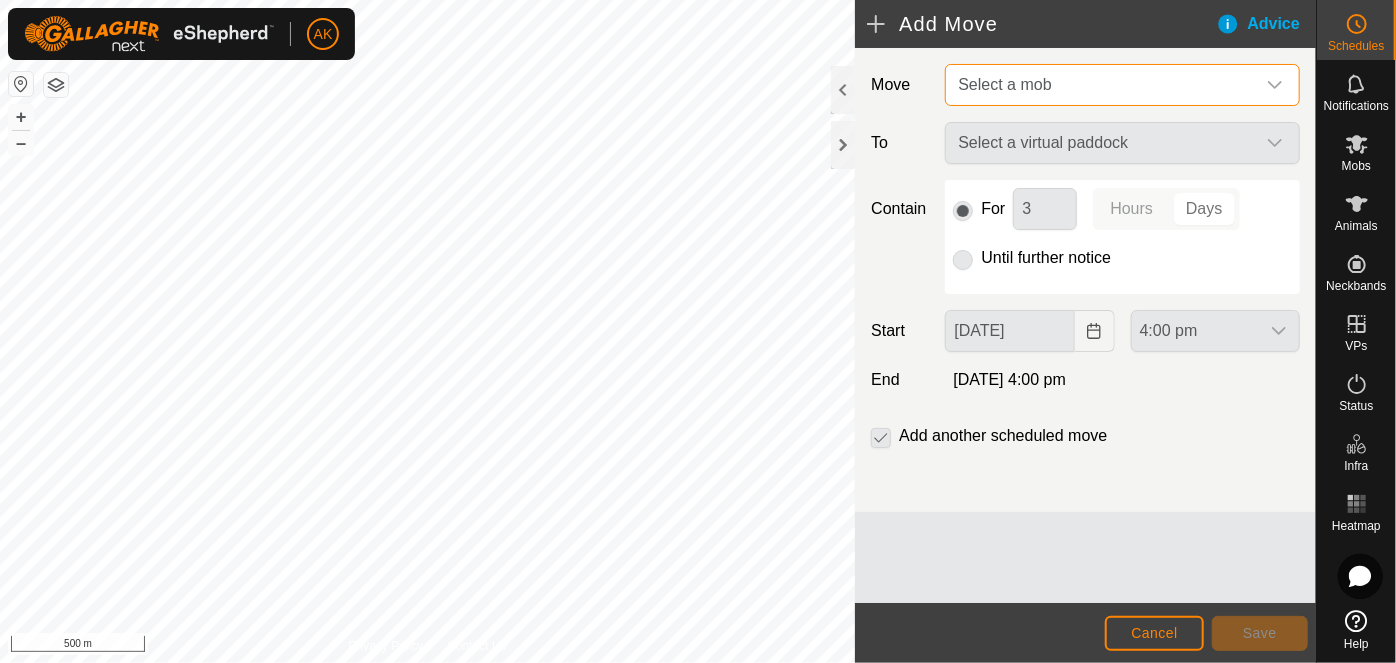 click on "Select a mob" at bounding box center (1004, 84) 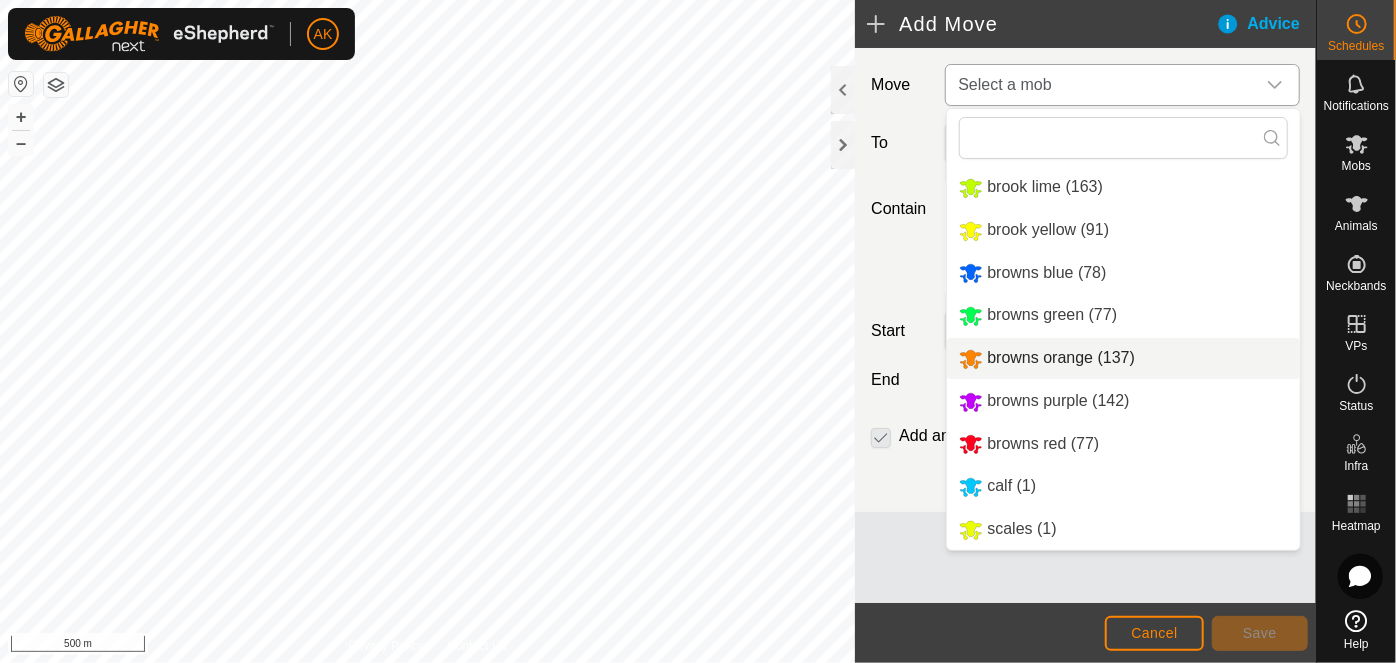 click on "browns orange (137)" at bounding box center [1123, 358] 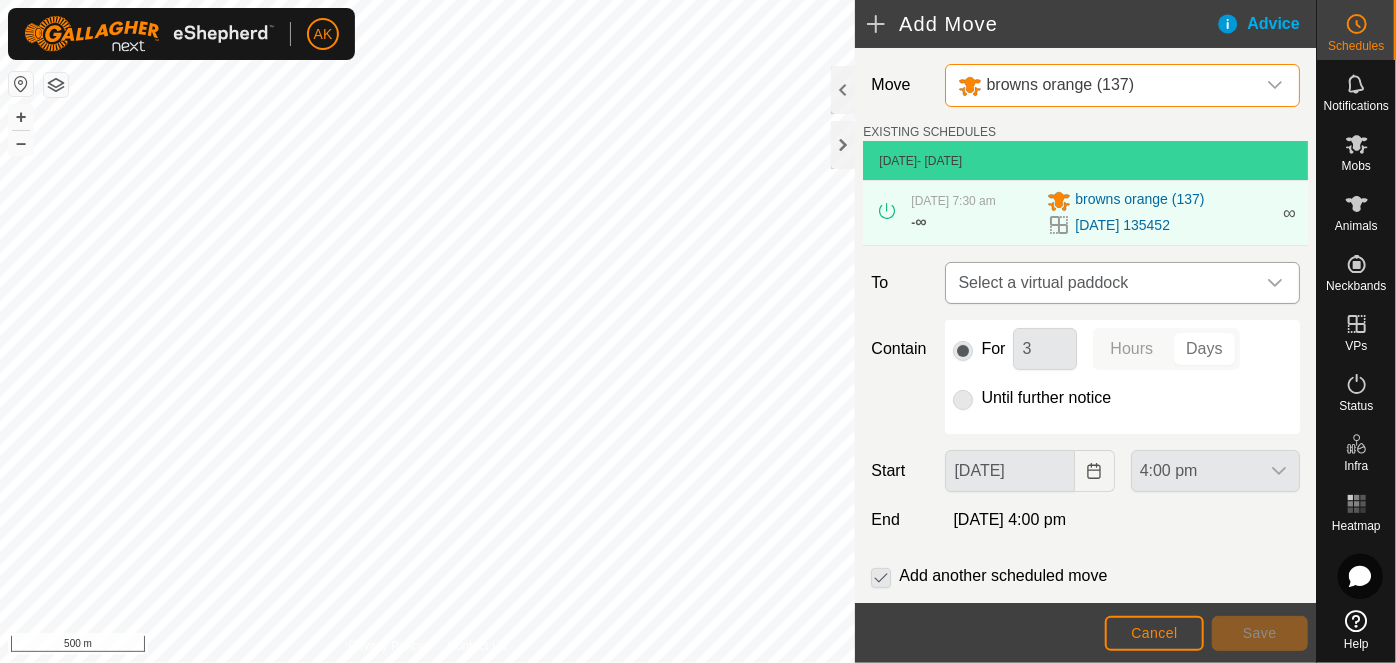 click on "Select a virtual paddock" at bounding box center [1102, 283] 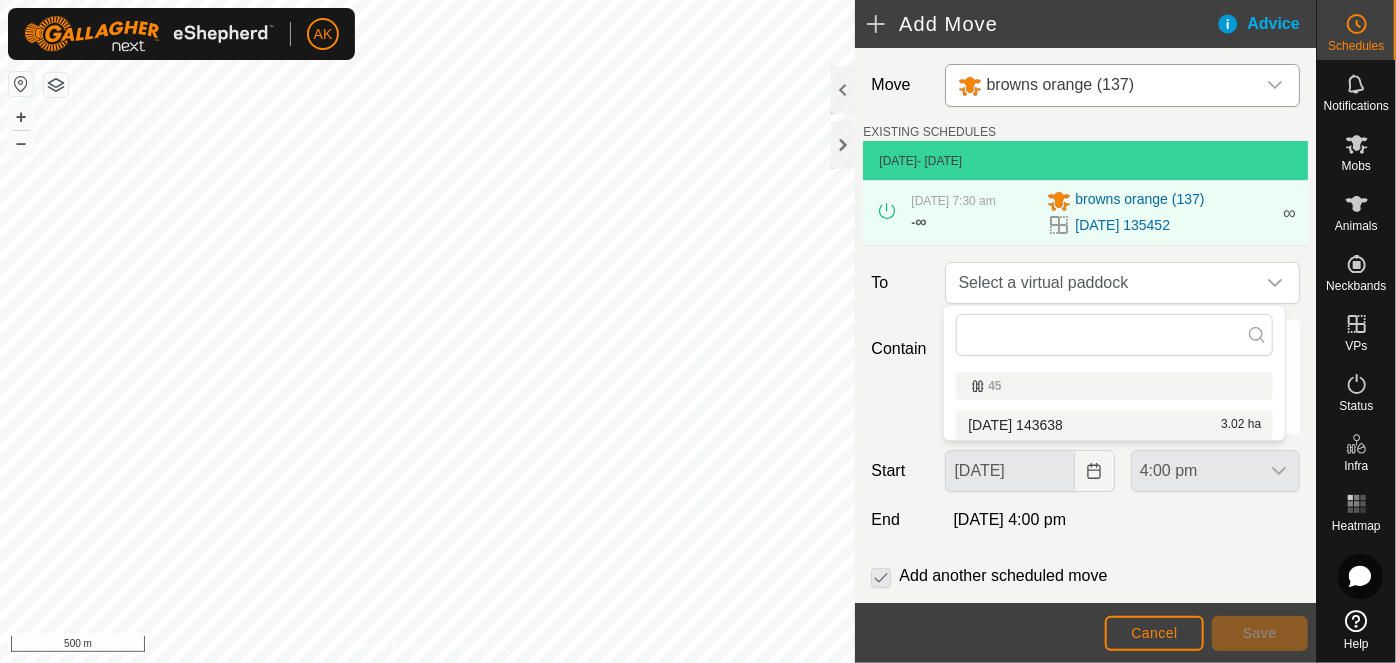 click on "[DATE] 143638  3.02 ha" at bounding box center [1114, 425] 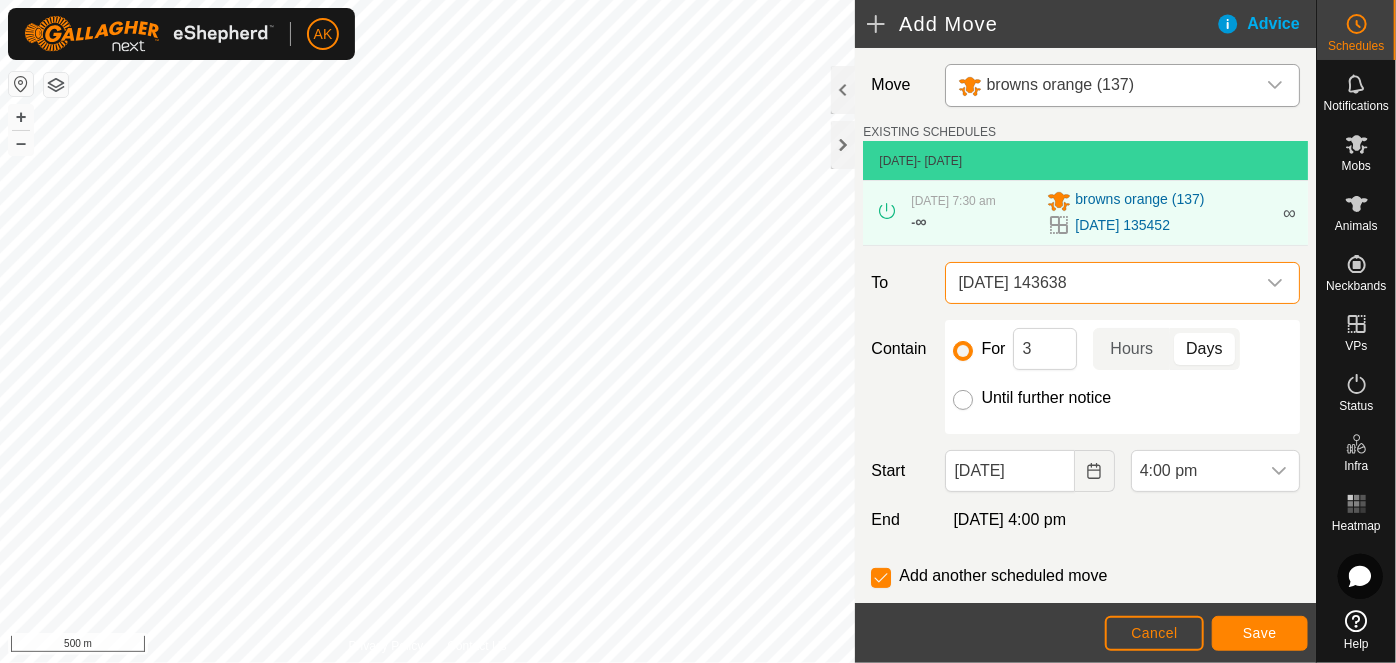 click on "Until further notice" at bounding box center (963, 400) 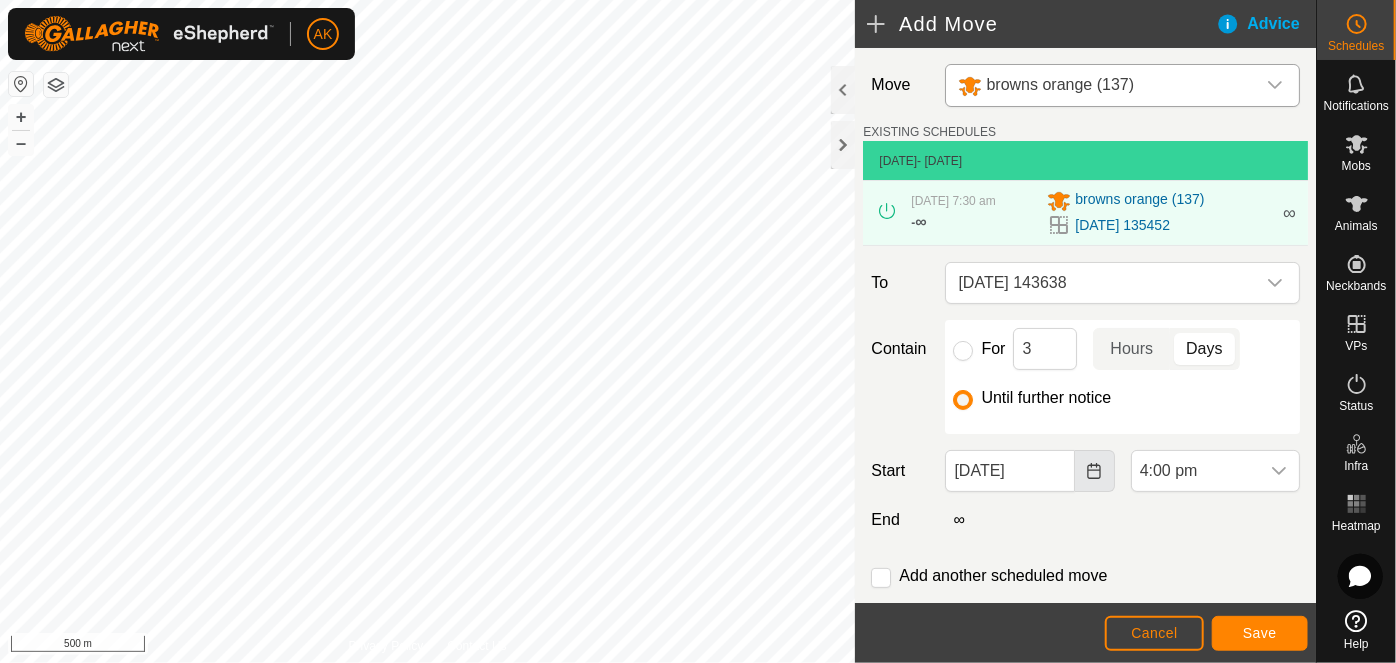 click 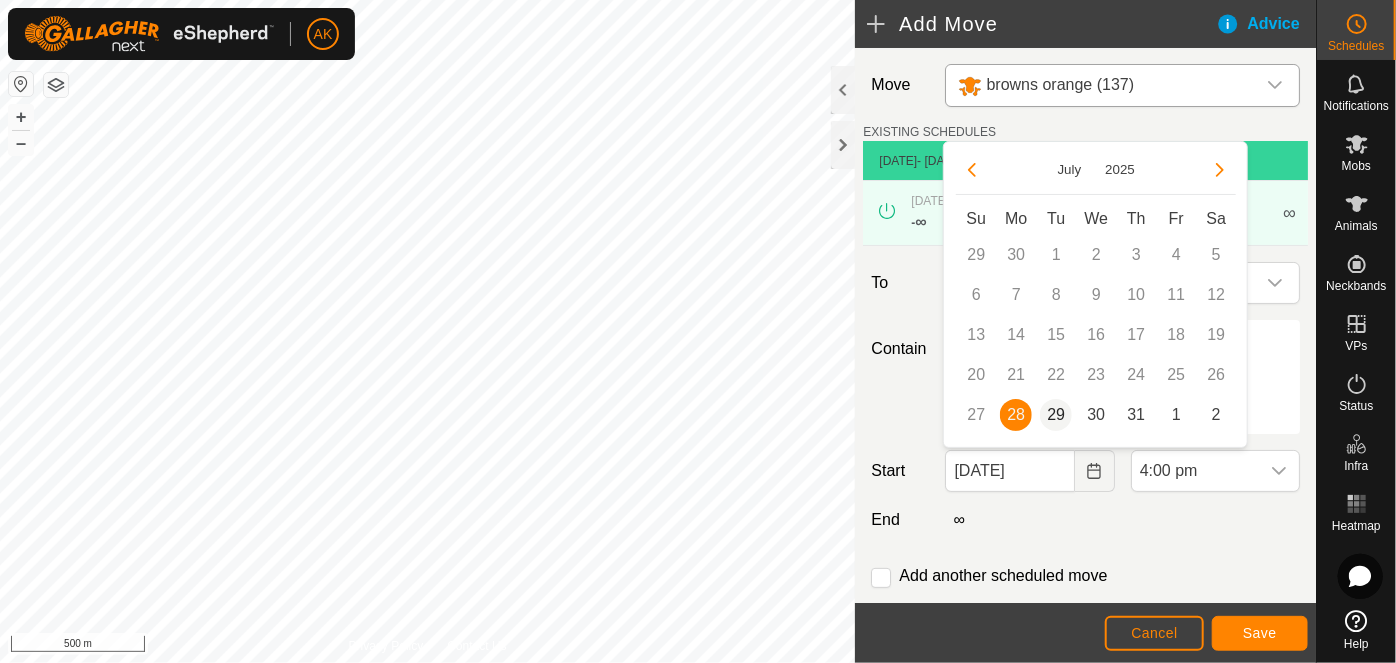 click on "29" at bounding box center [1056, 415] 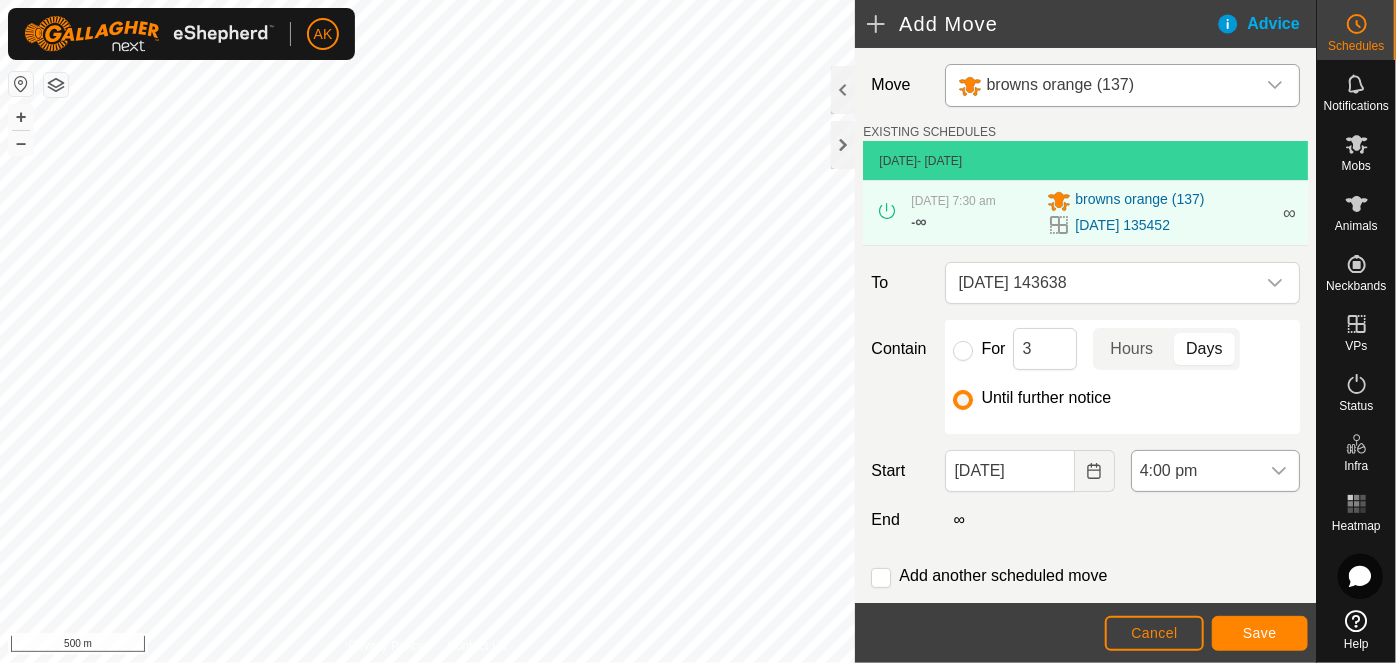 click on "4:00 pm" at bounding box center [1195, 471] 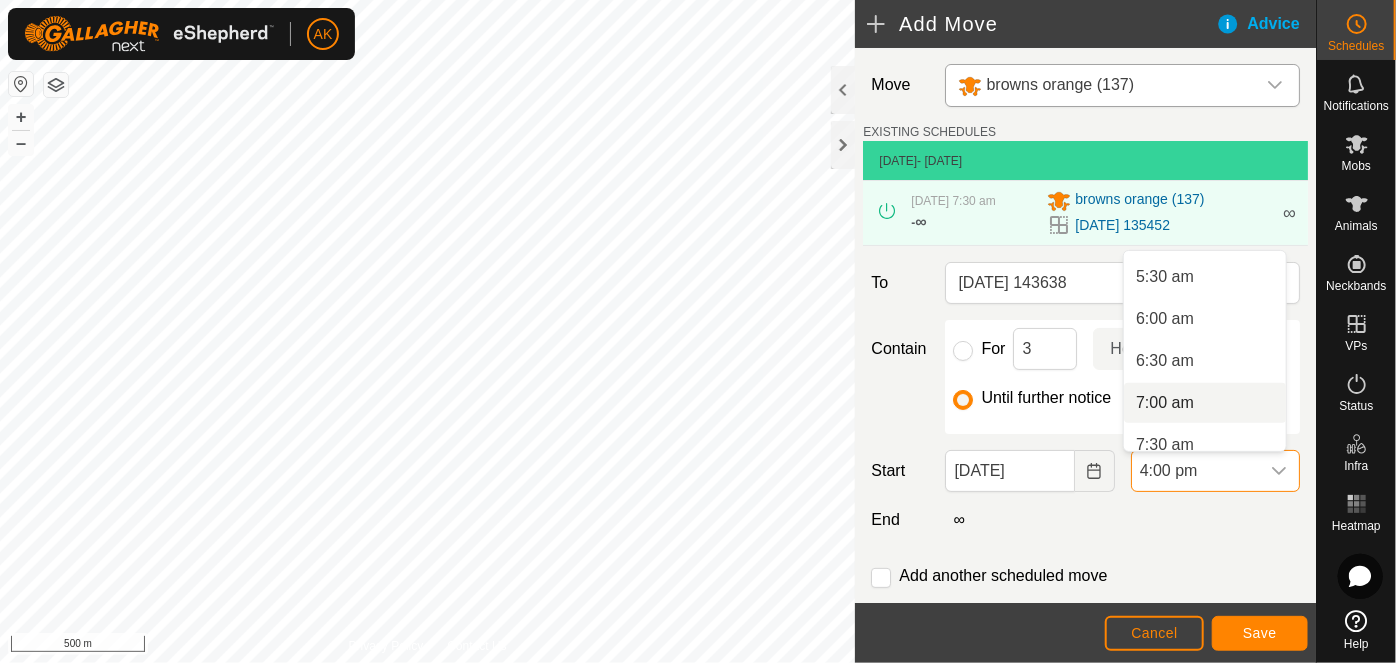 scroll, scrollTop: 469, scrollLeft: 0, axis: vertical 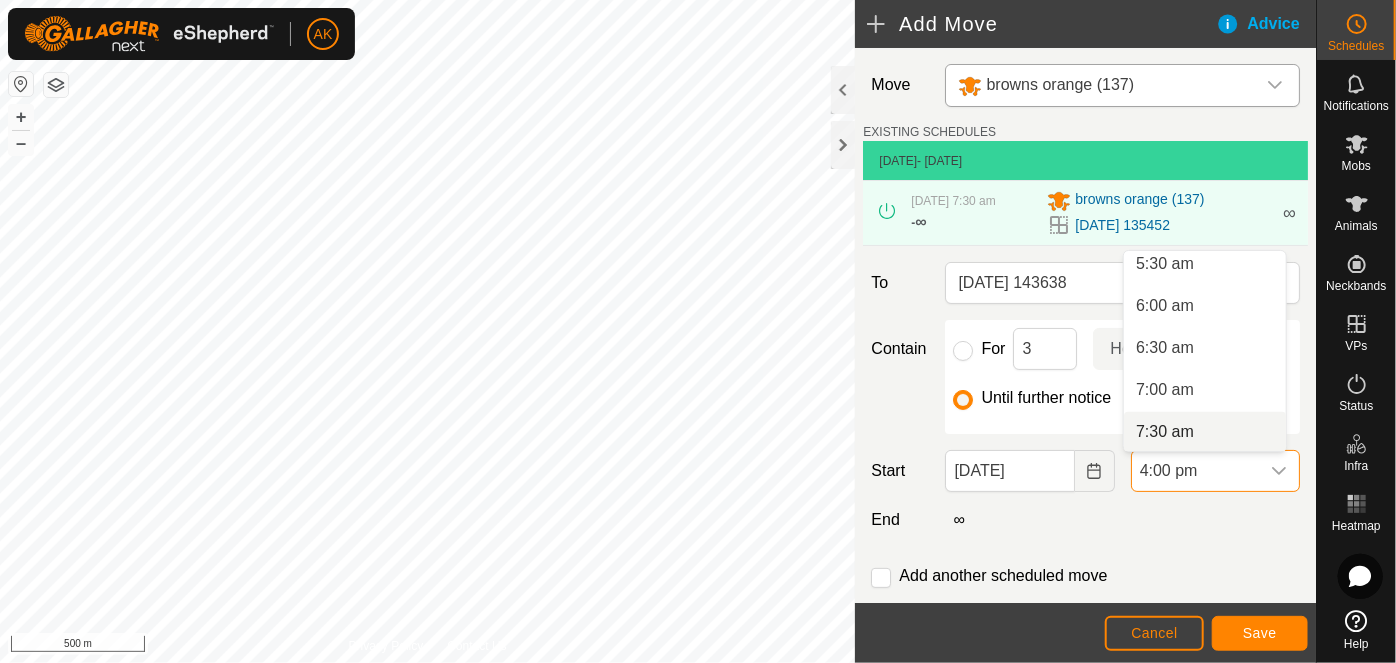 click on "7:30 am" at bounding box center [1205, 432] 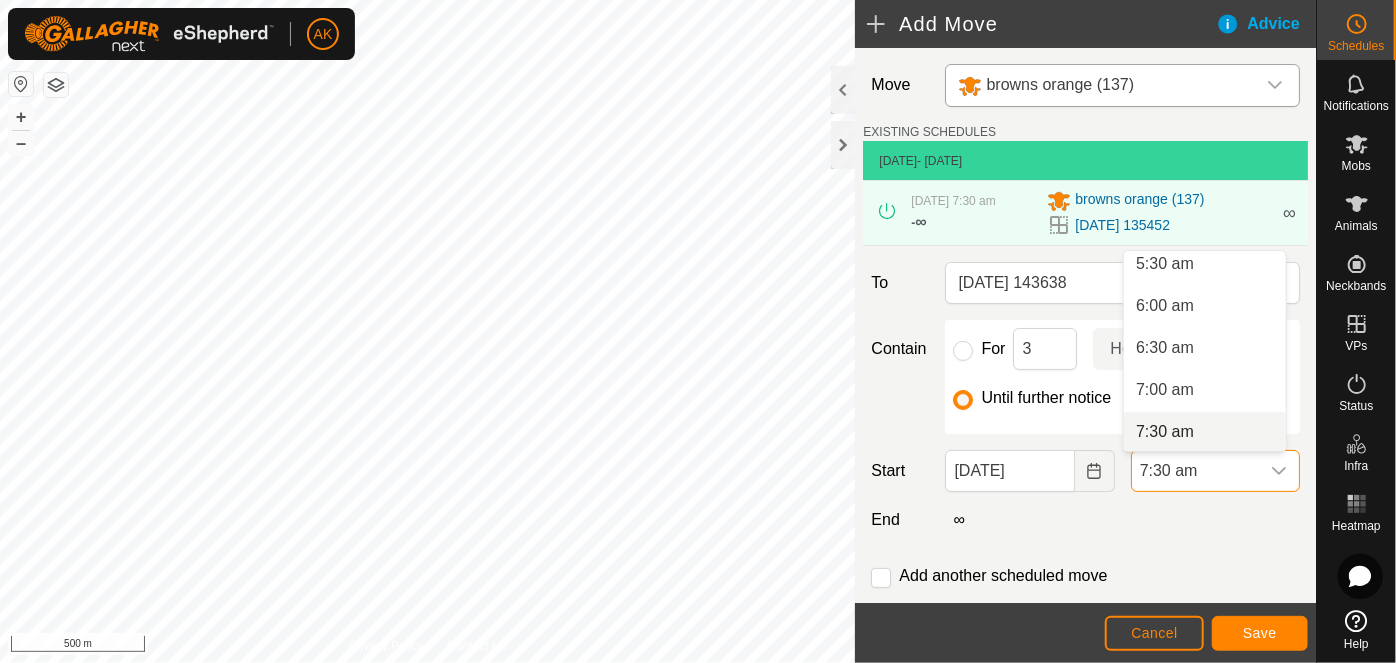 scroll, scrollTop: 0, scrollLeft: 0, axis: both 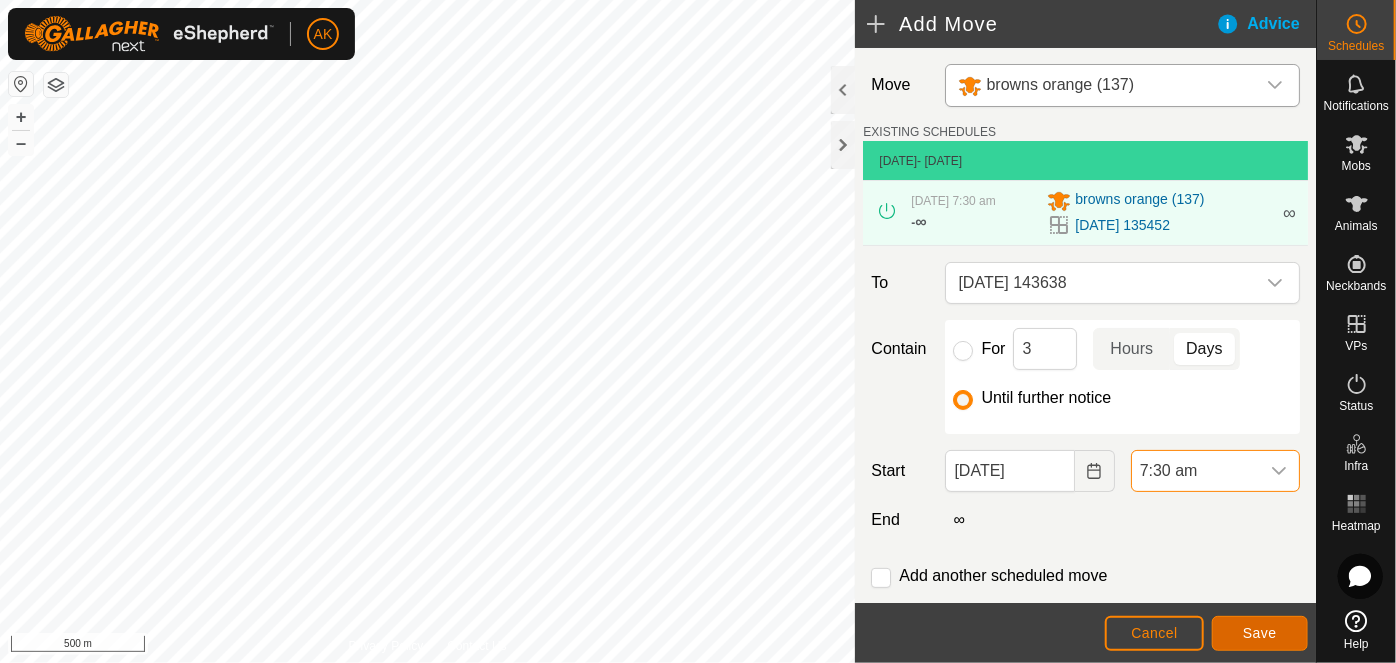 click on "Save" 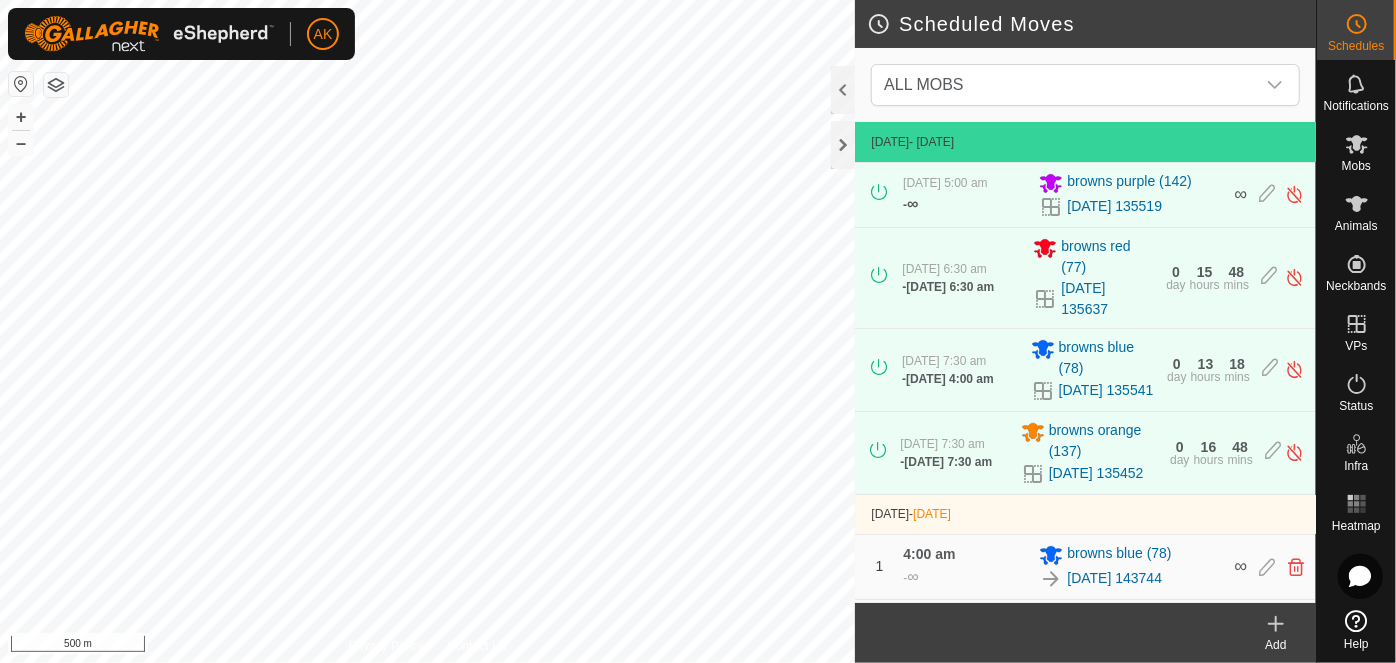 click 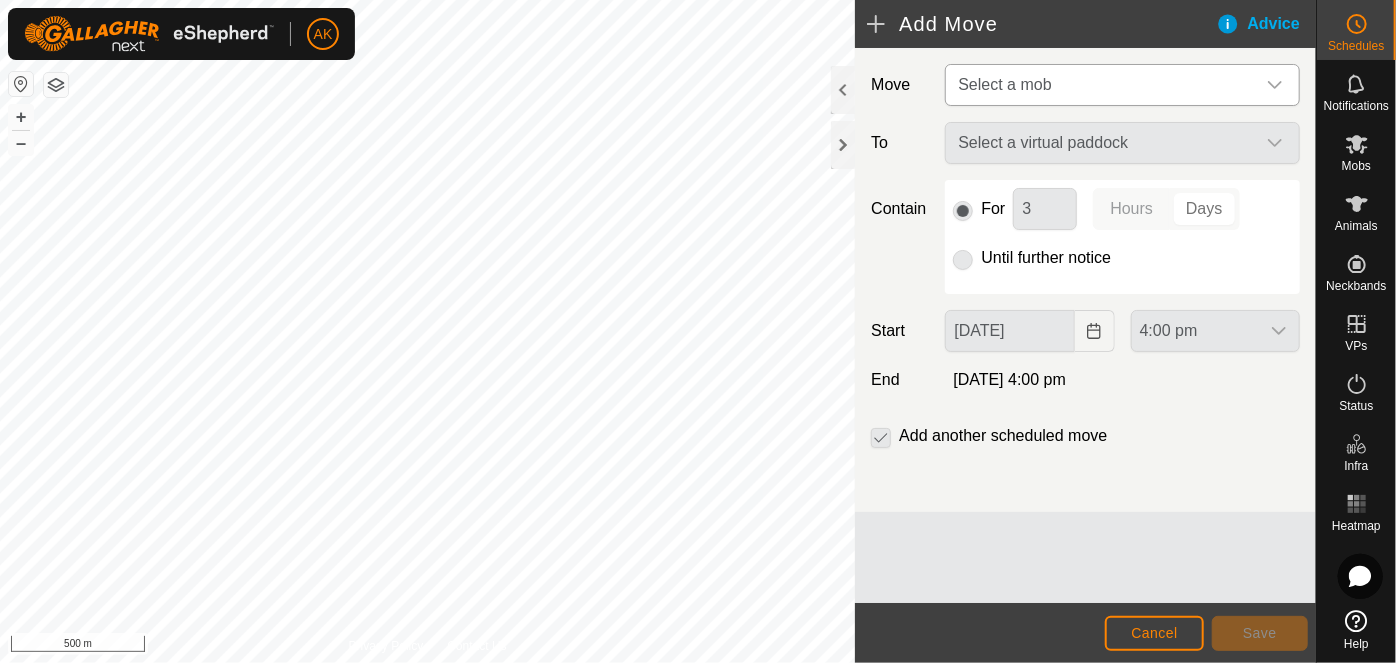 click on "Select a mob" at bounding box center [1004, 84] 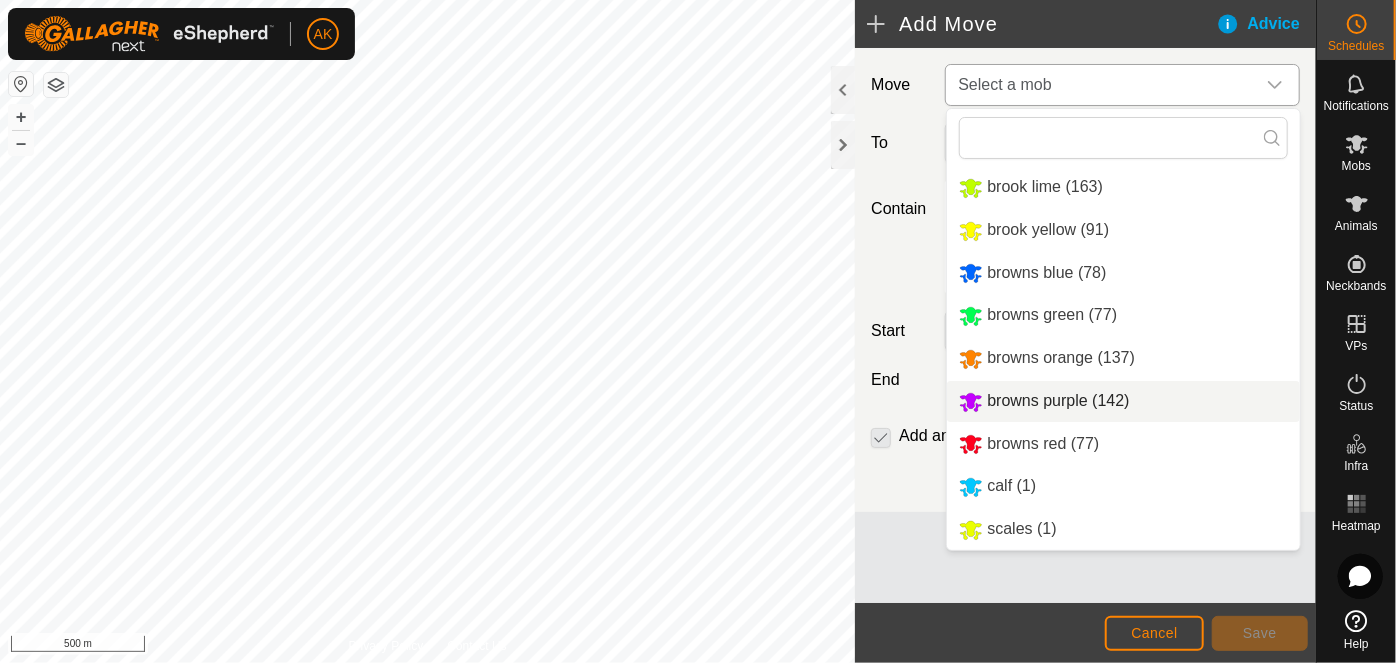 click on "browns purple (142)" at bounding box center (1123, 401) 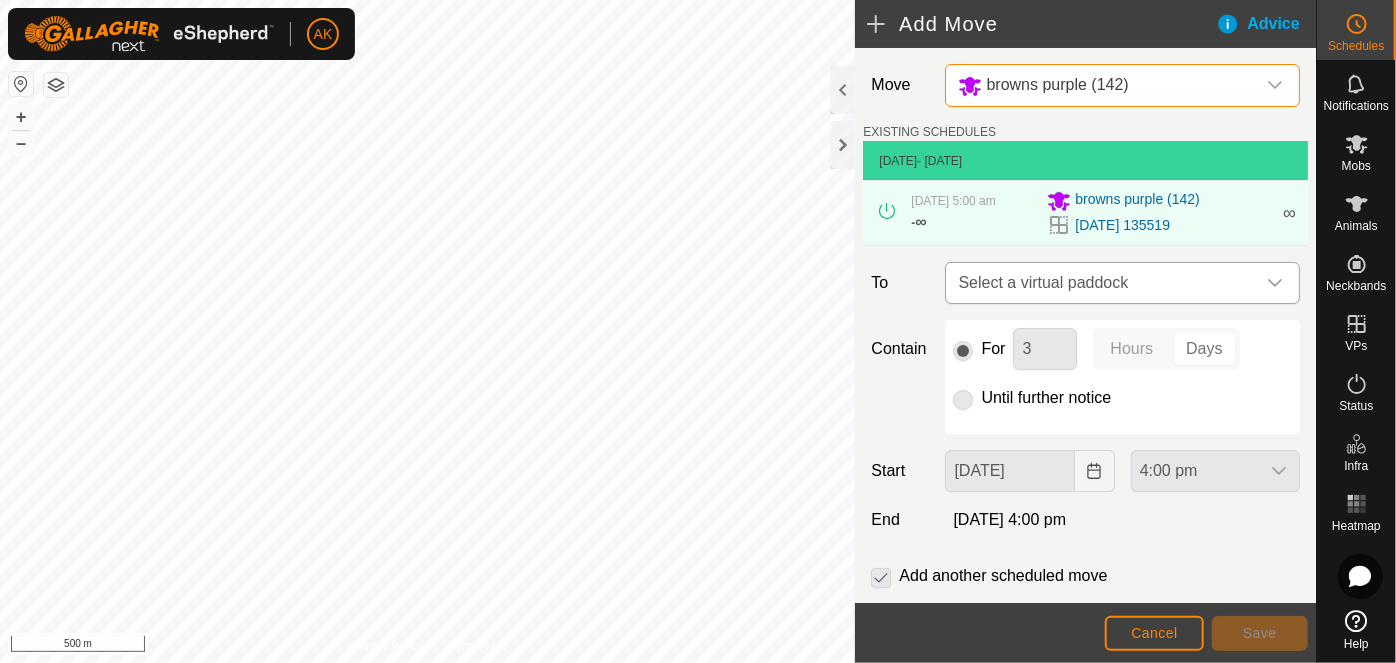 click on "Select a virtual paddock" at bounding box center (1102, 283) 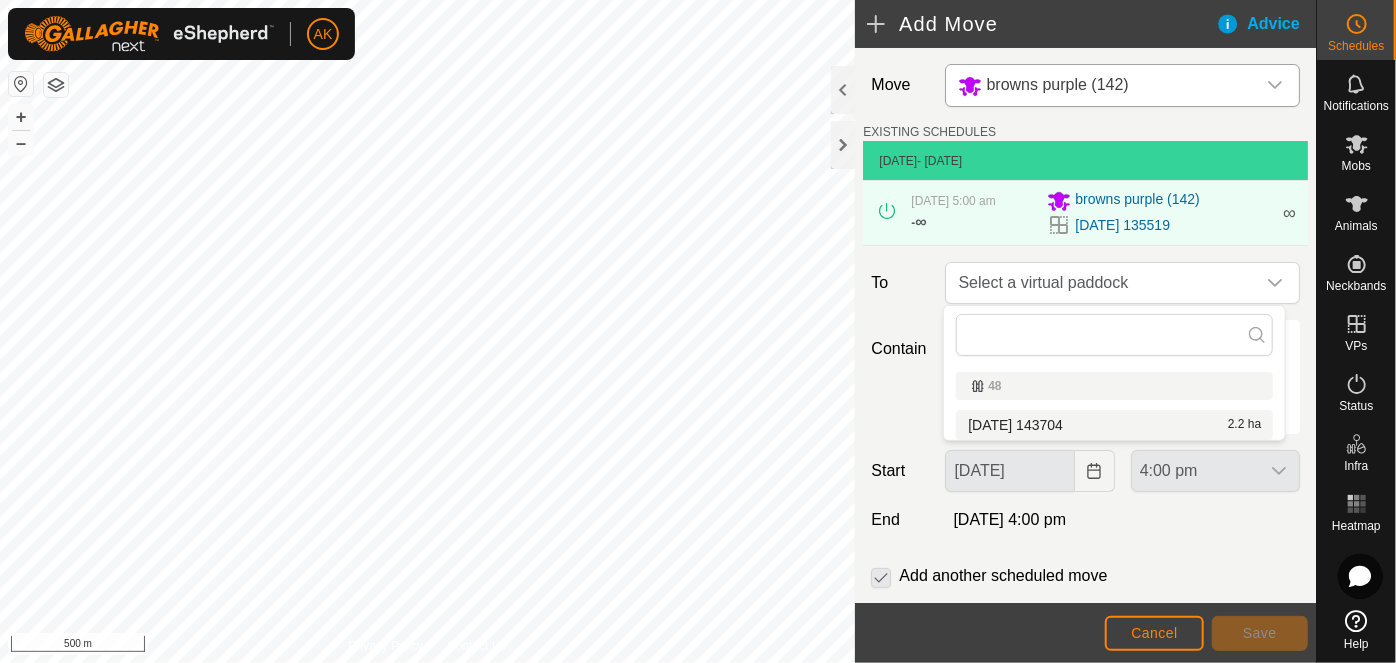 click on "[DATE] 143704  2.2 ha" at bounding box center (1114, 425) 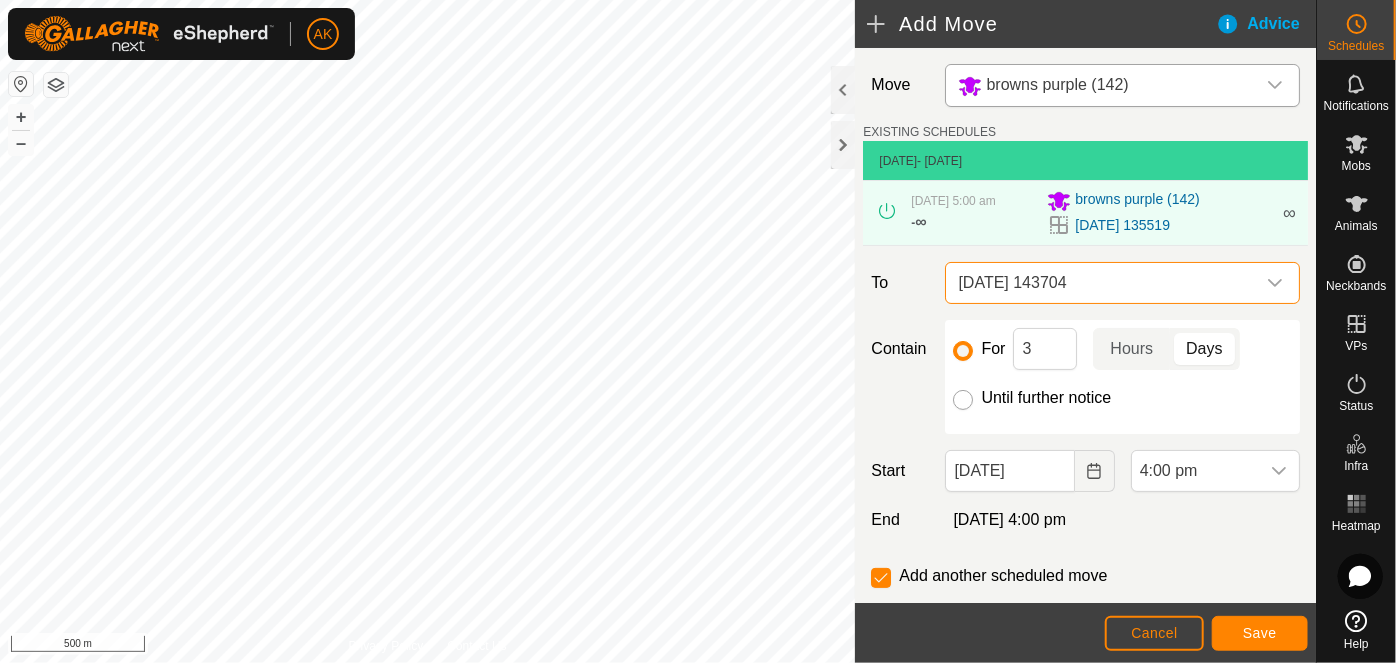 click on "Until further notice" at bounding box center (963, 400) 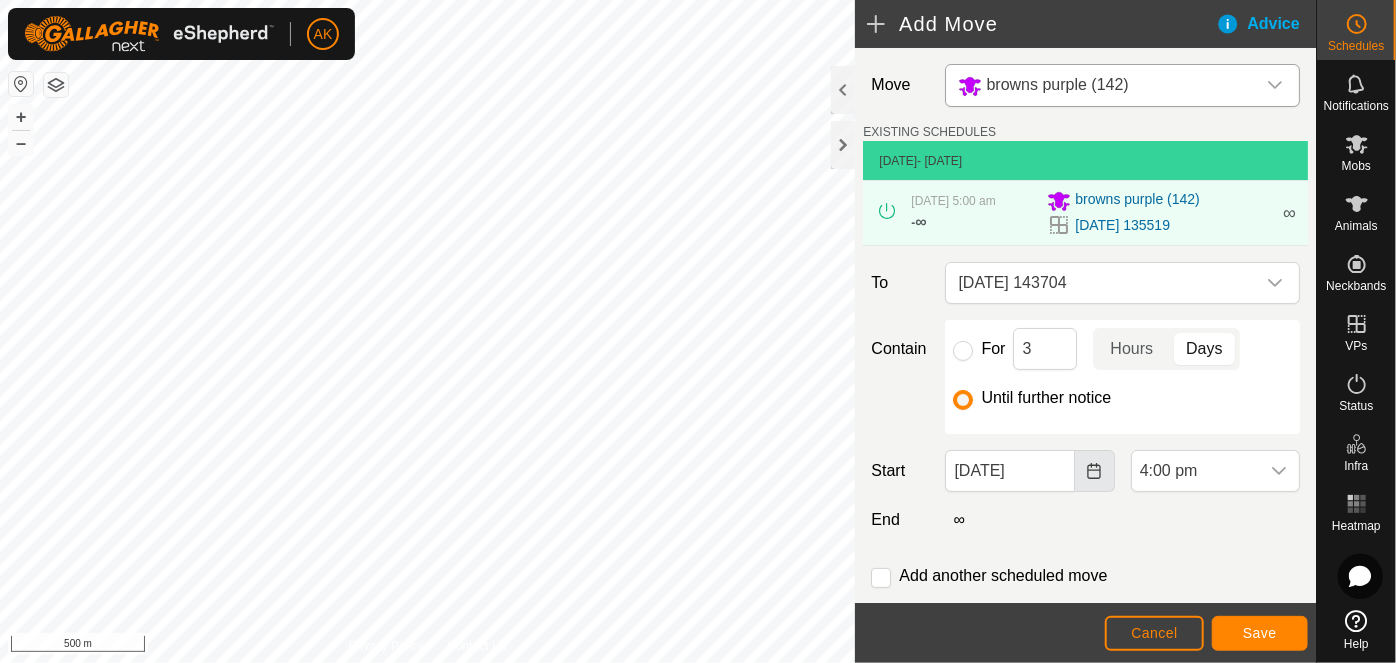 click 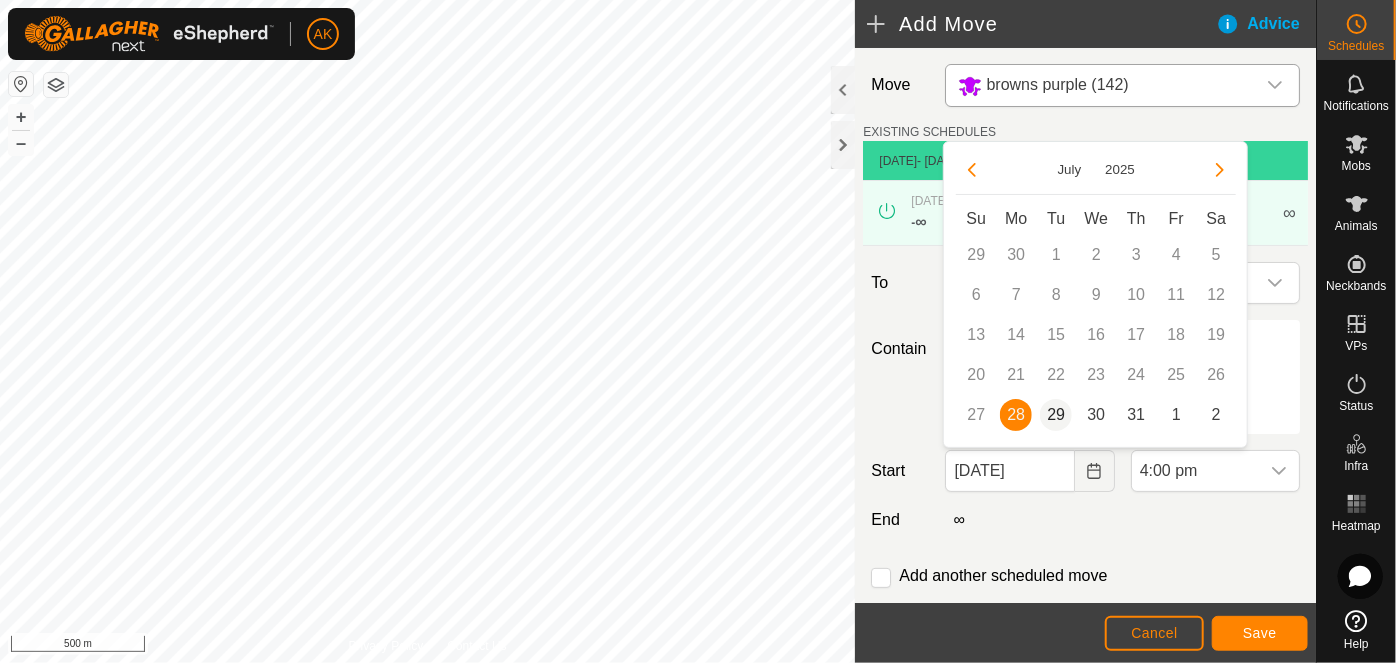 click on "29" at bounding box center (1056, 415) 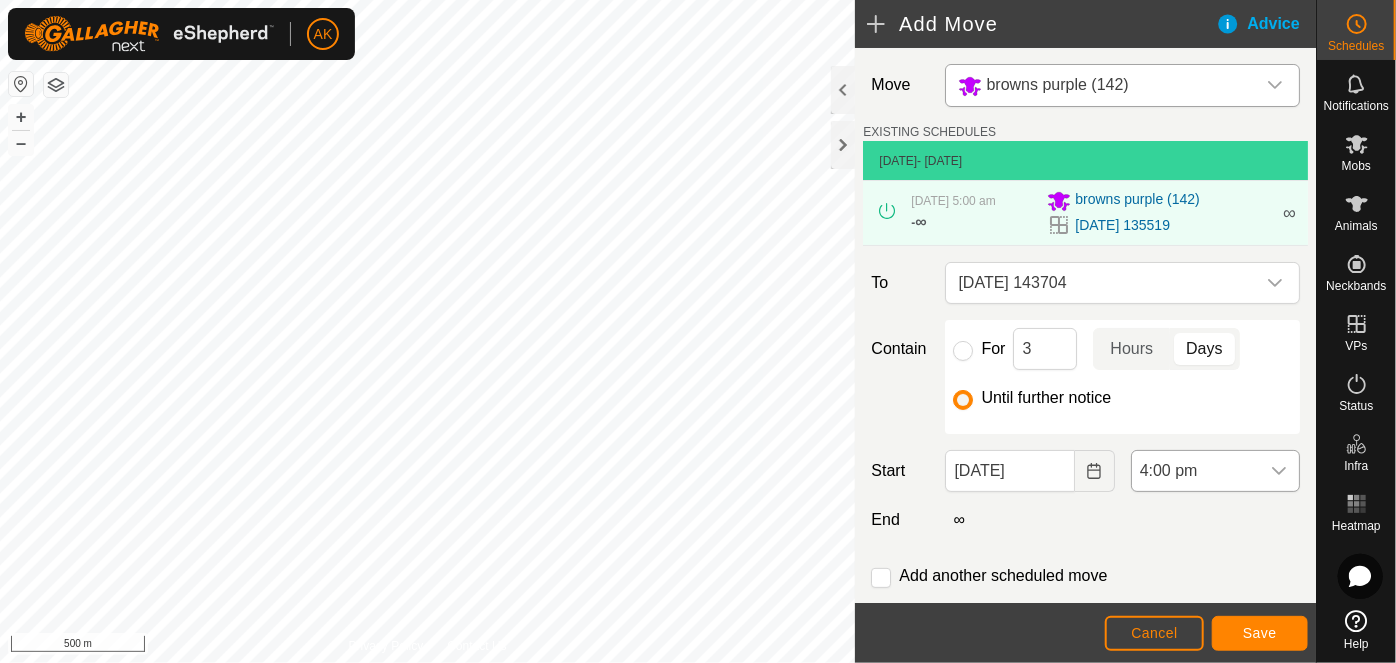 click on "4:00 pm" at bounding box center (1195, 471) 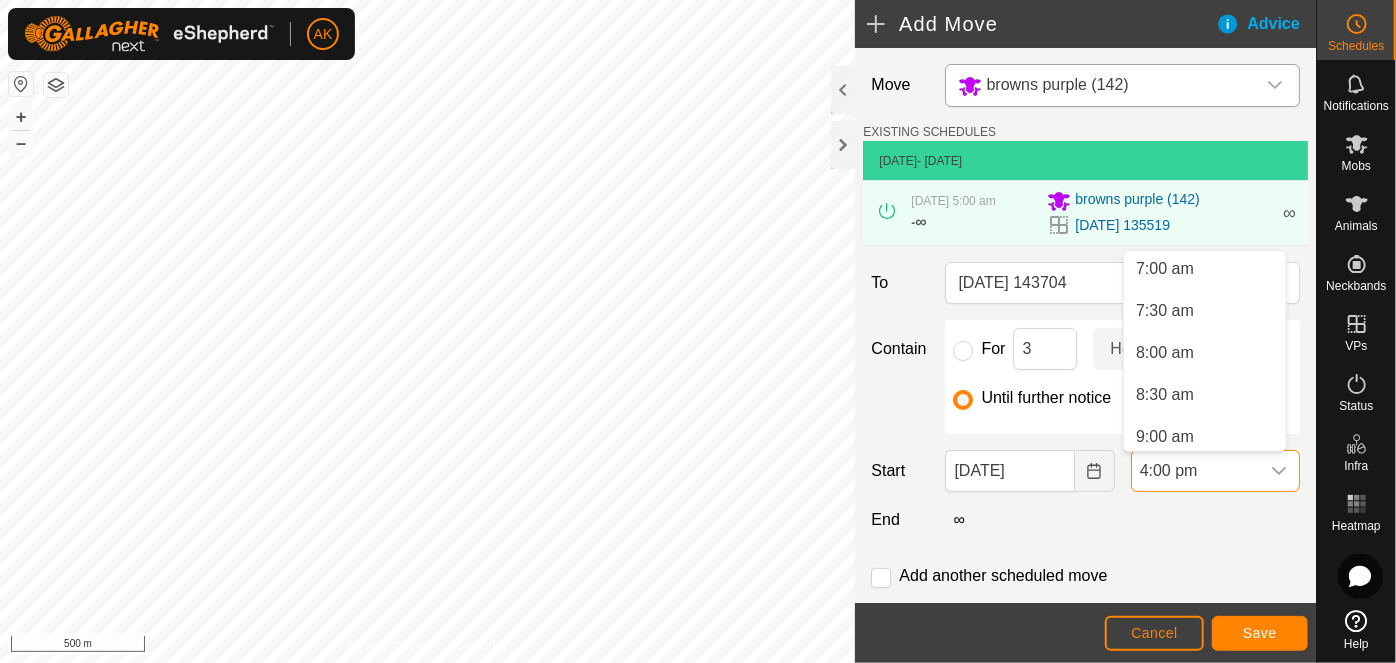 scroll, scrollTop: 456, scrollLeft: 0, axis: vertical 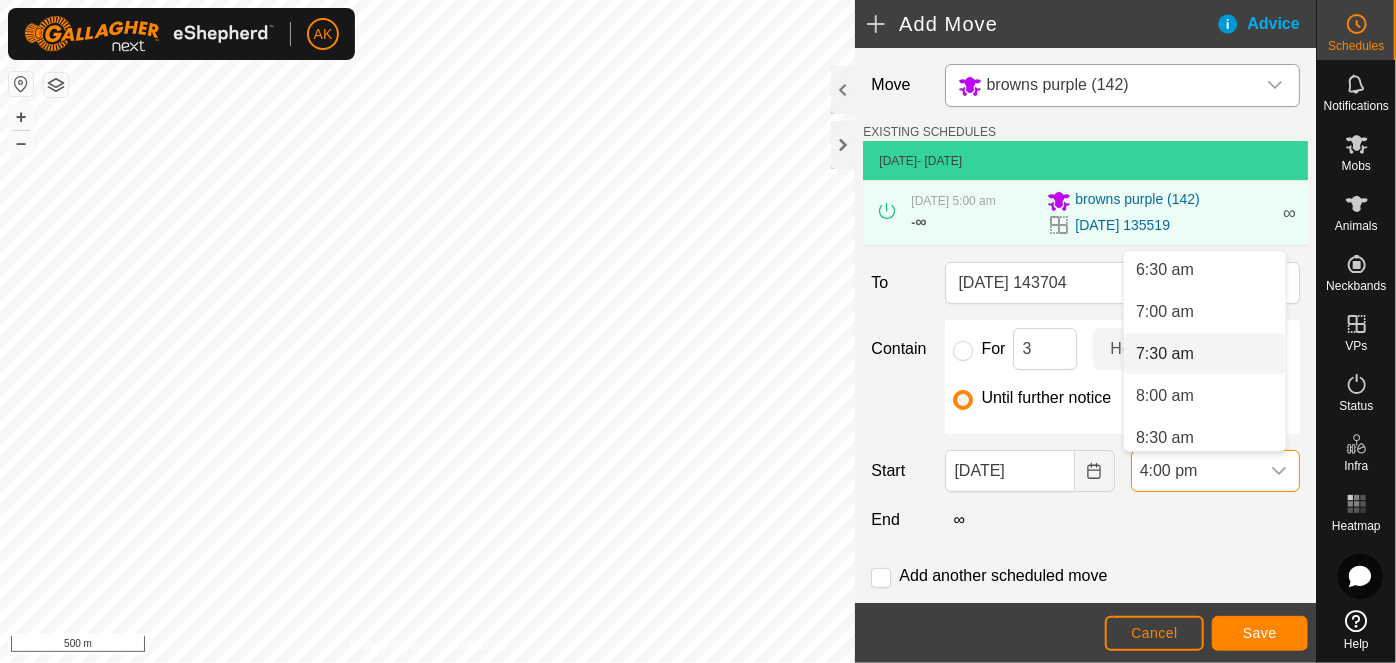 click on "7:30 am" at bounding box center [1205, 354] 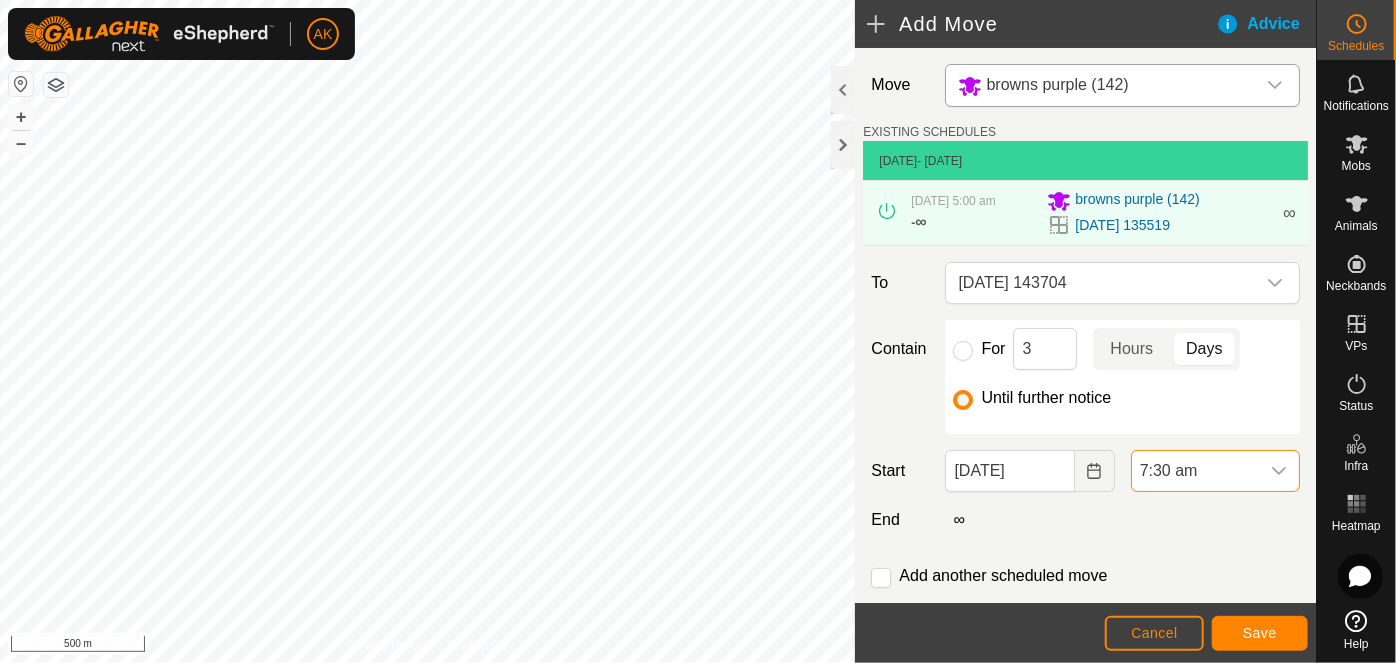 scroll, scrollTop: 1184, scrollLeft: 0, axis: vertical 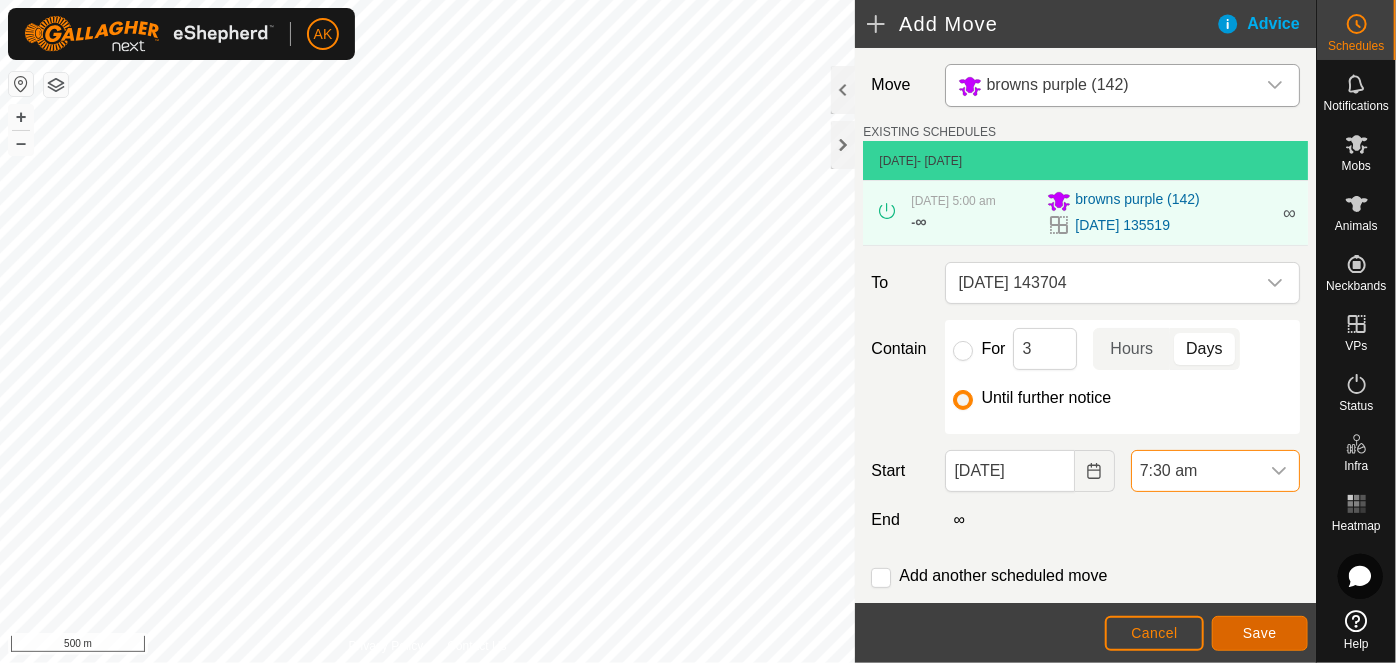 click on "Save" 